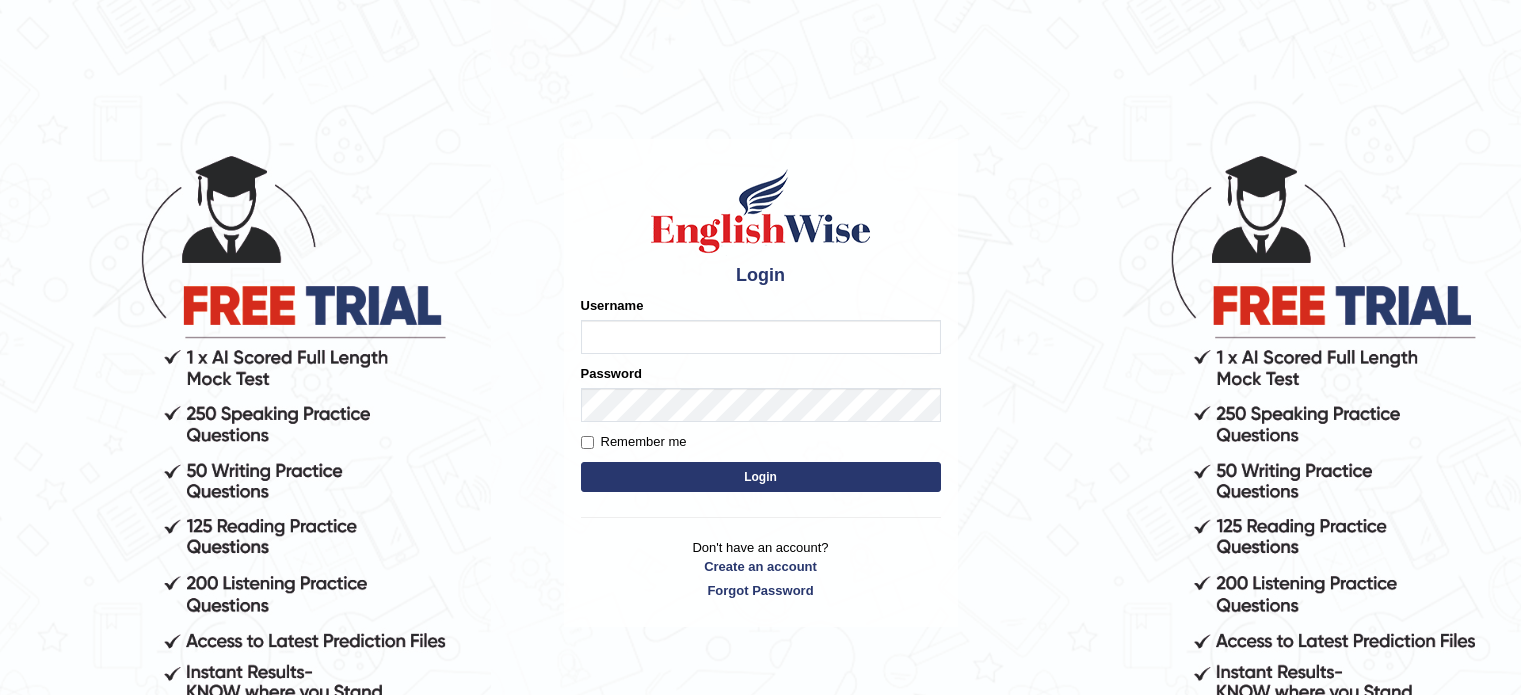 scroll, scrollTop: 0, scrollLeft: 0, axis: both 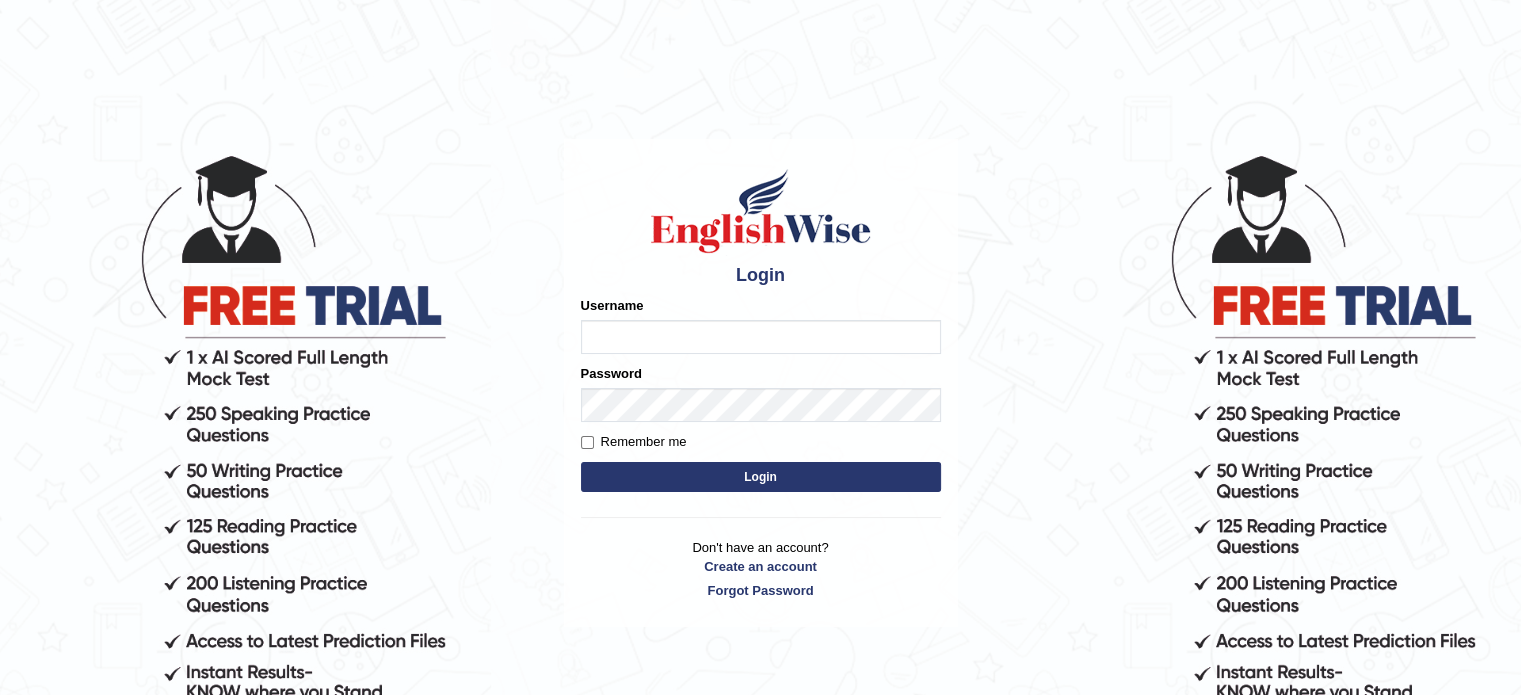 click on "Username" at bounding box center (761, 337) 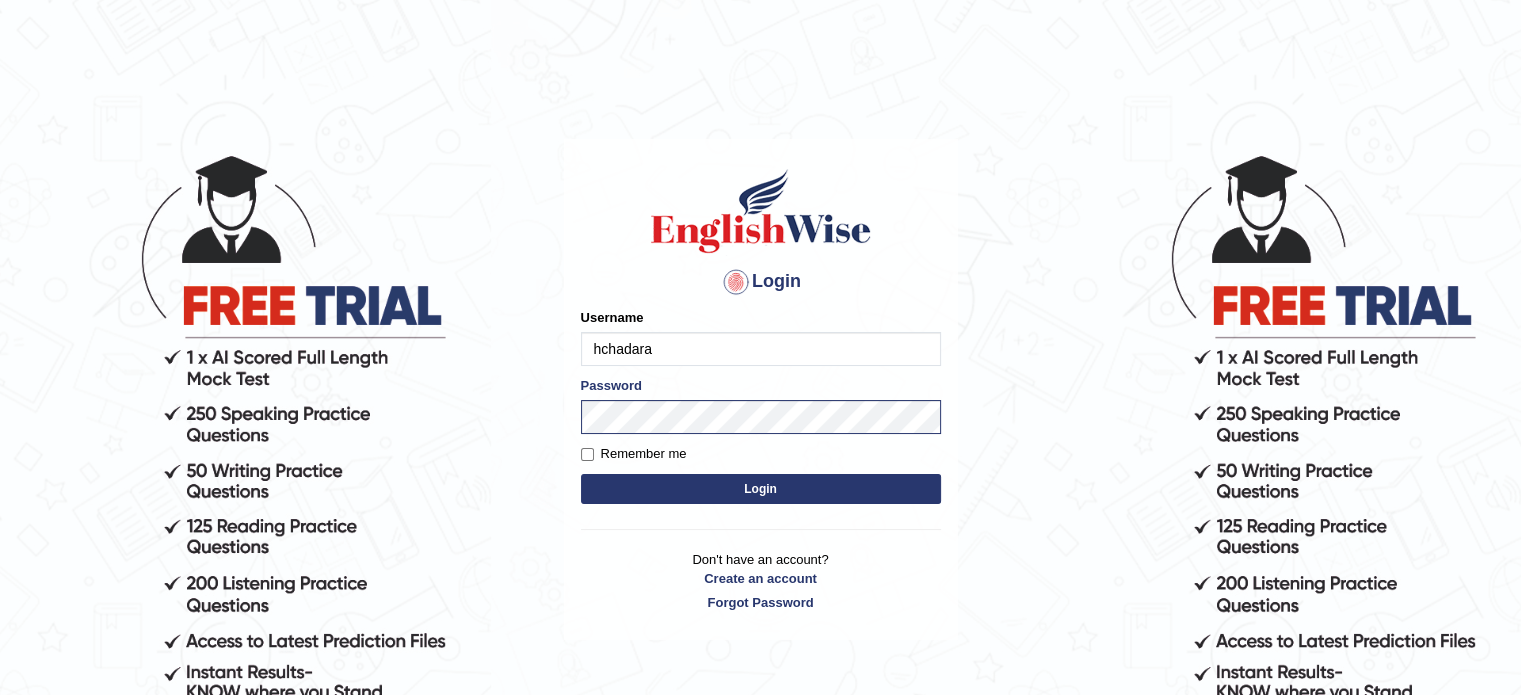 click on "Login" at bounding box center (761, 489) 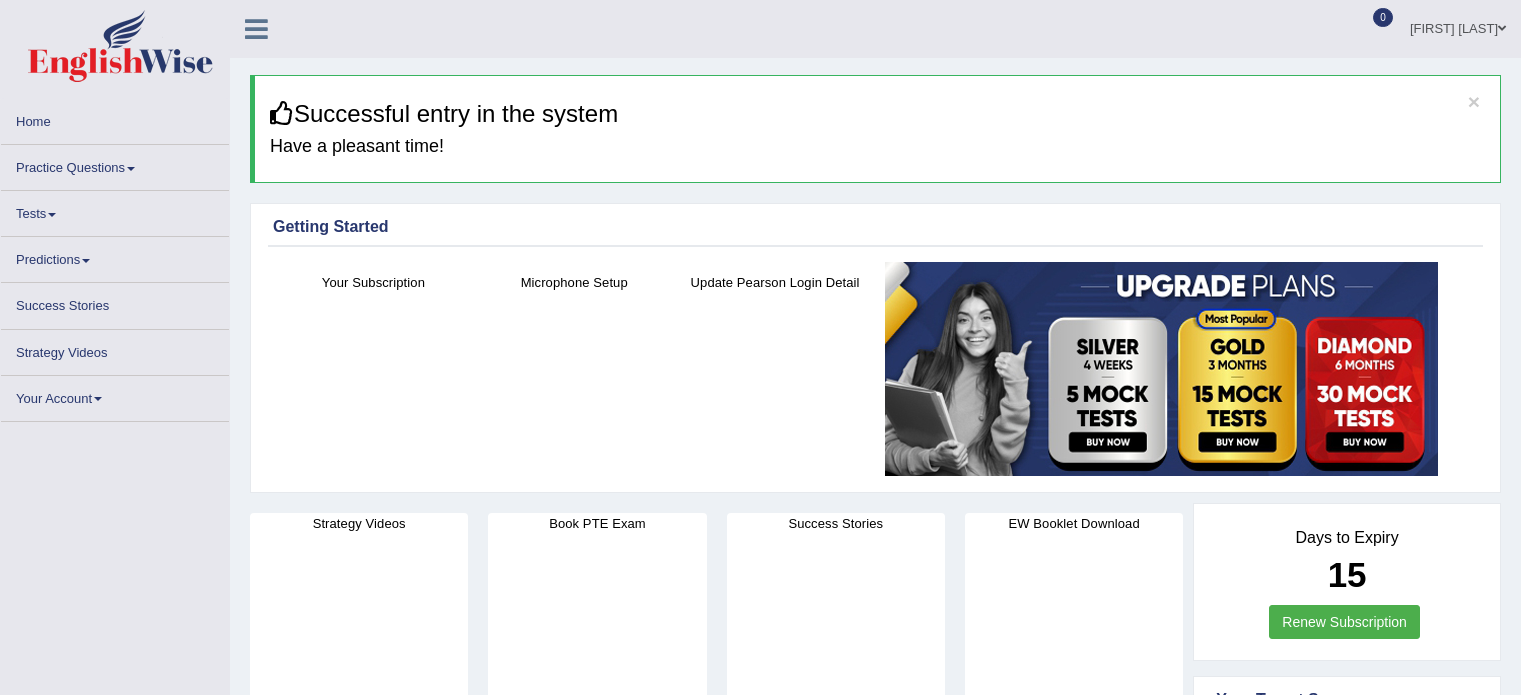 scroll, scrollTop: 0, scrollLeft: 0, axis: both 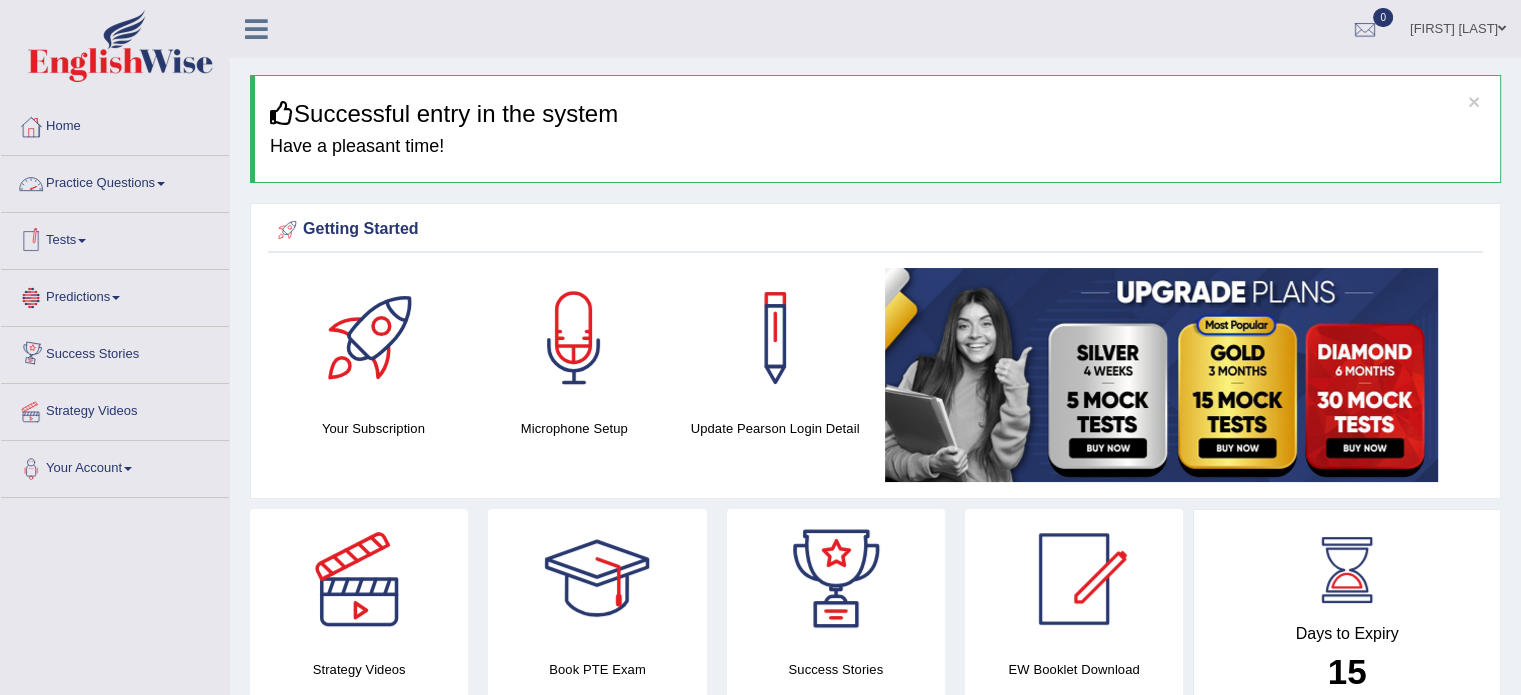 click on "Practice Questions" at bounding box center [115, 181] 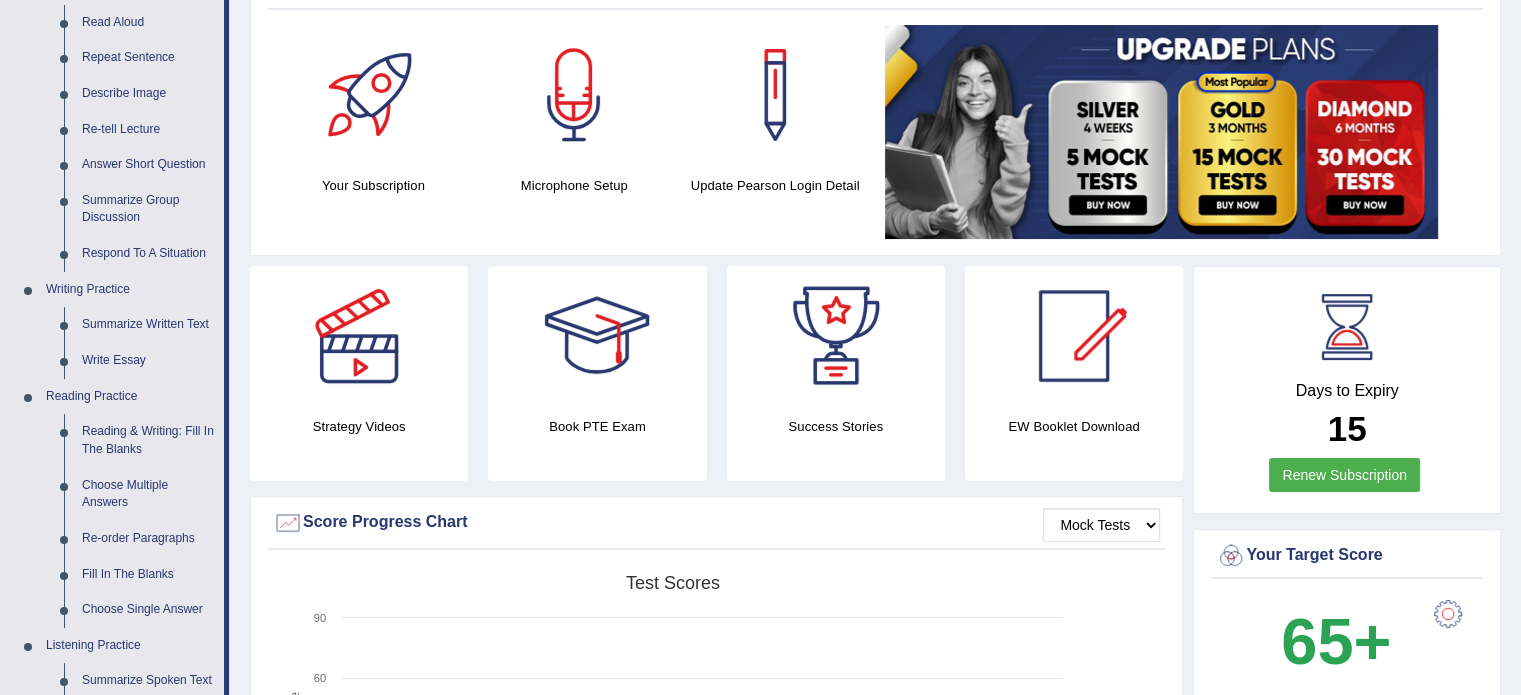 scroll, scrollTop: 240, scrollLeft: 0, axis: vertical 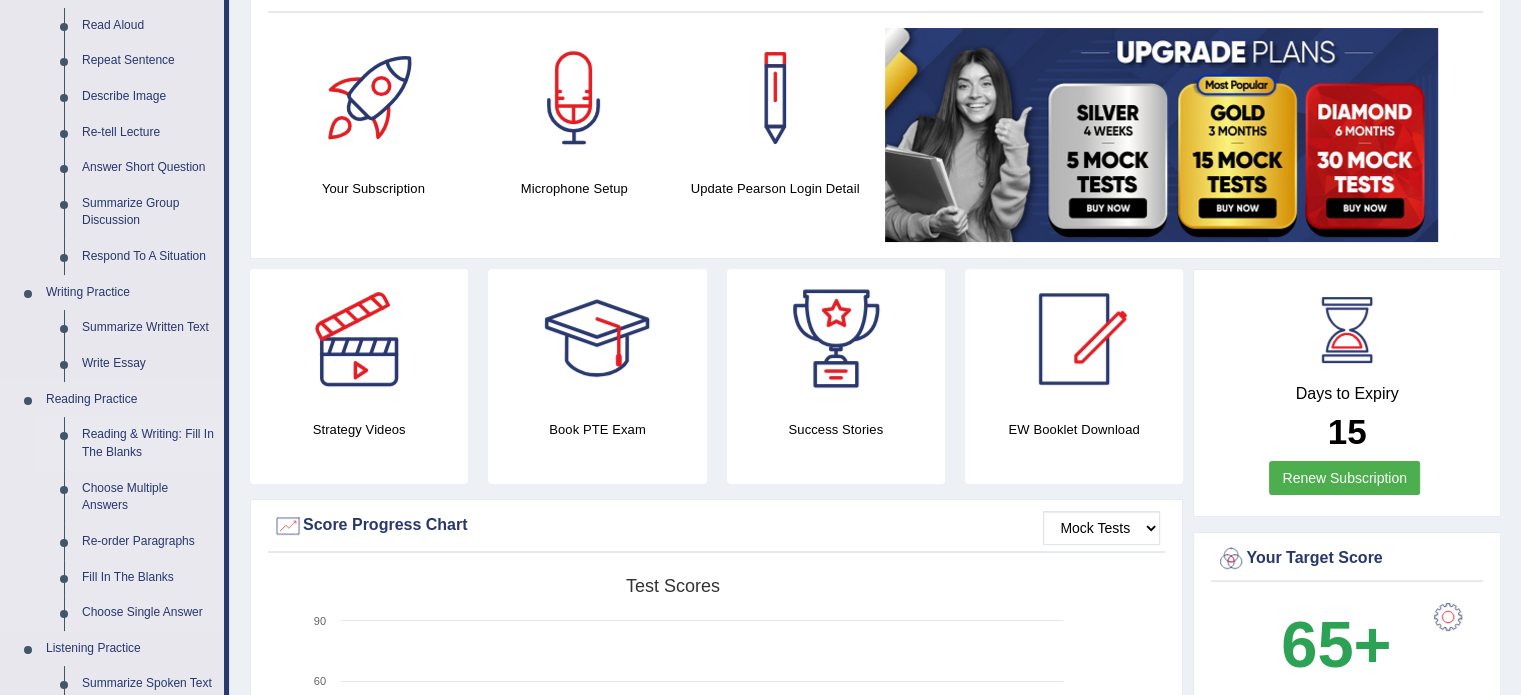 click on "Reading & Writing: Fill In The Blanks" at bounding box center [148, 443] 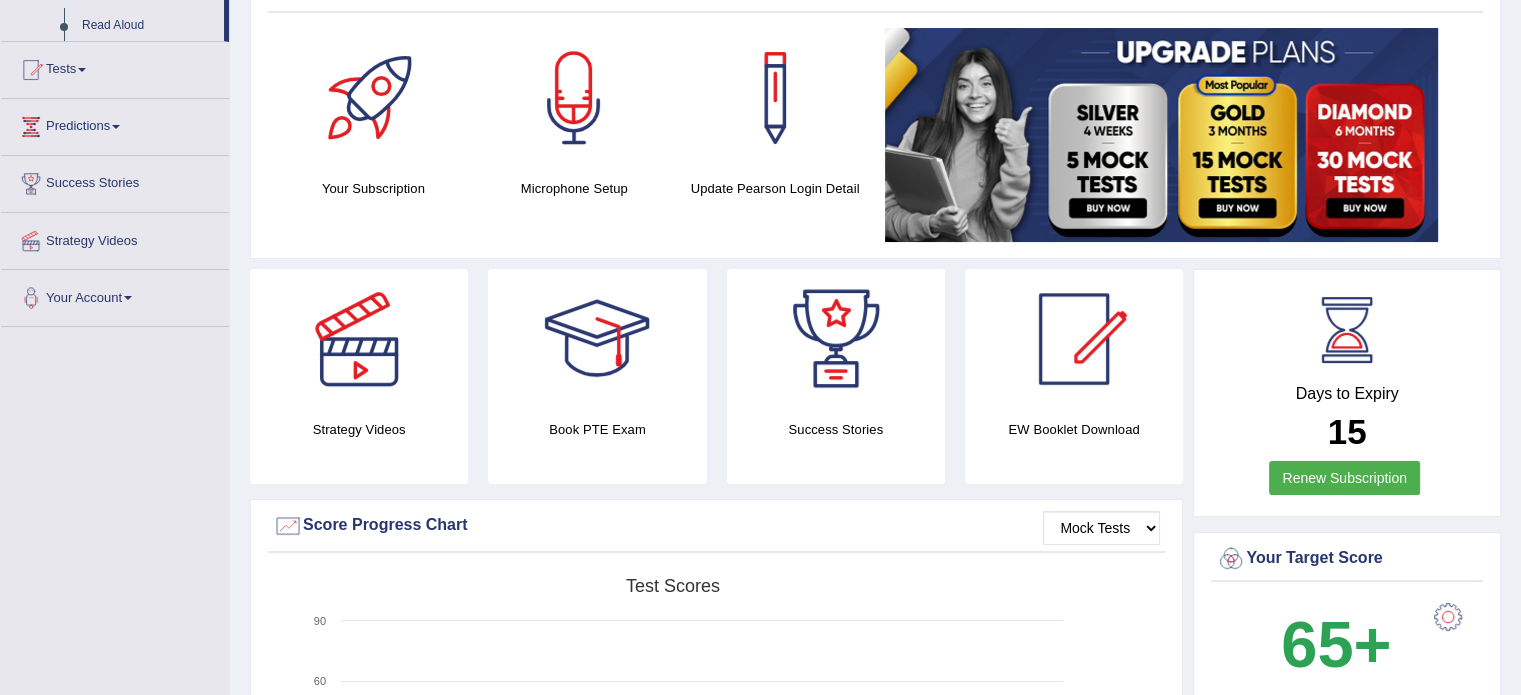 scroll, scrollTop: 328, scrollLeft: 0, axis: vertical 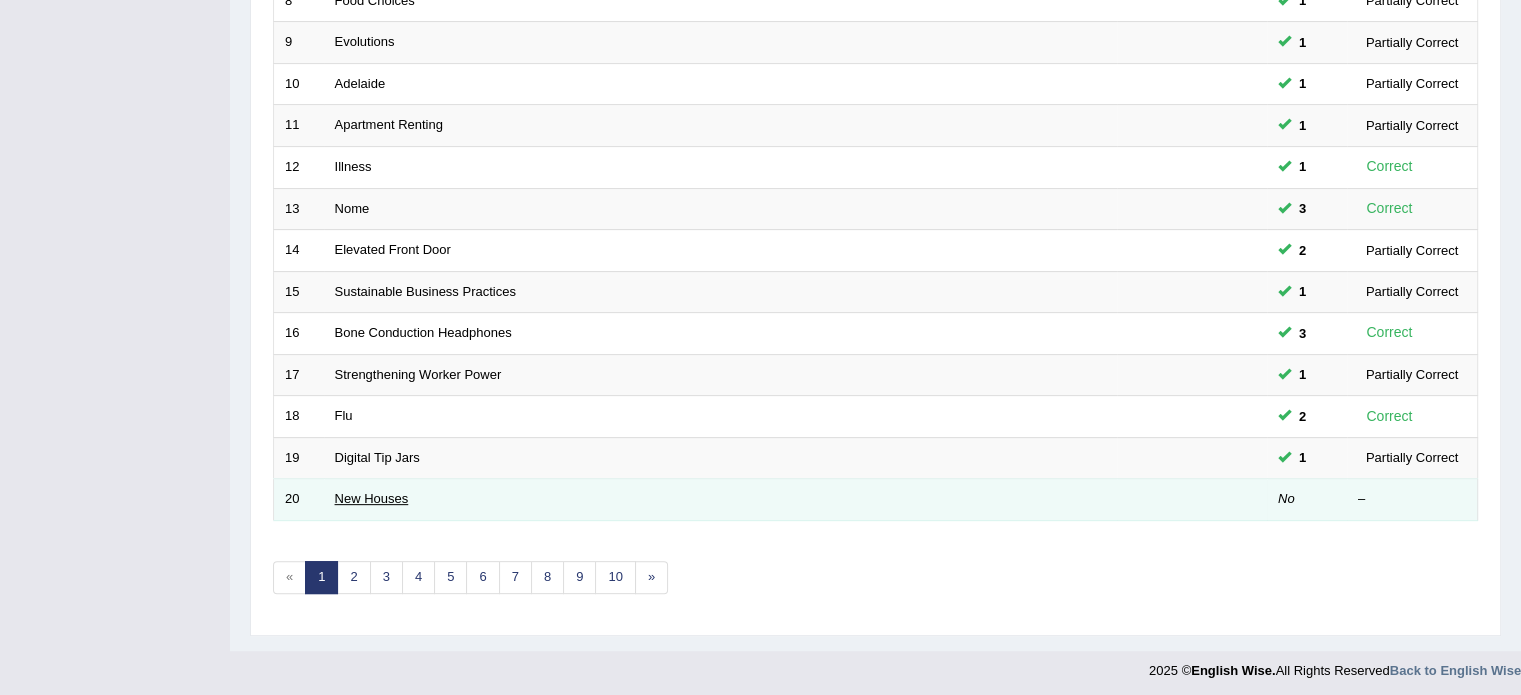 click on "New Houses" at bounding box center [372, 498] 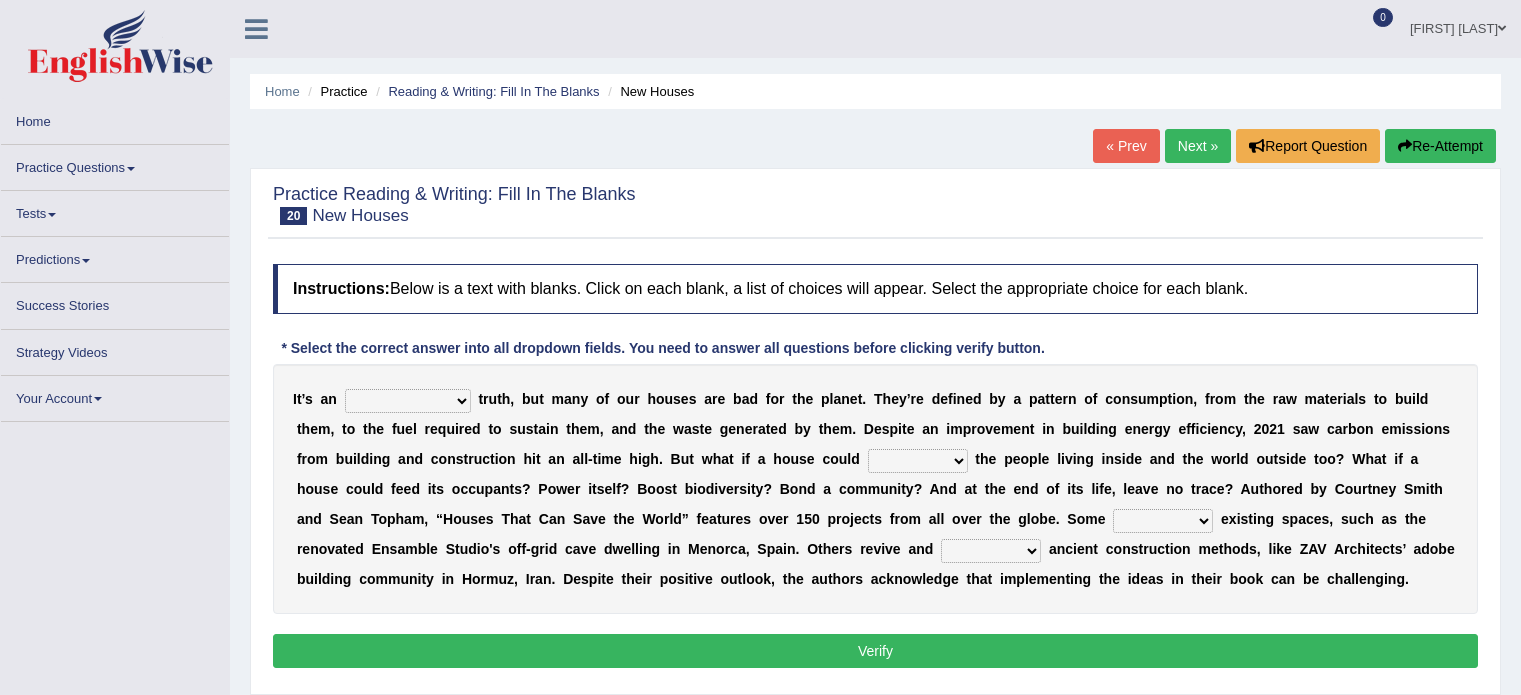 scroll, scrollTop: 0, scrollLeft: 0, axis: both 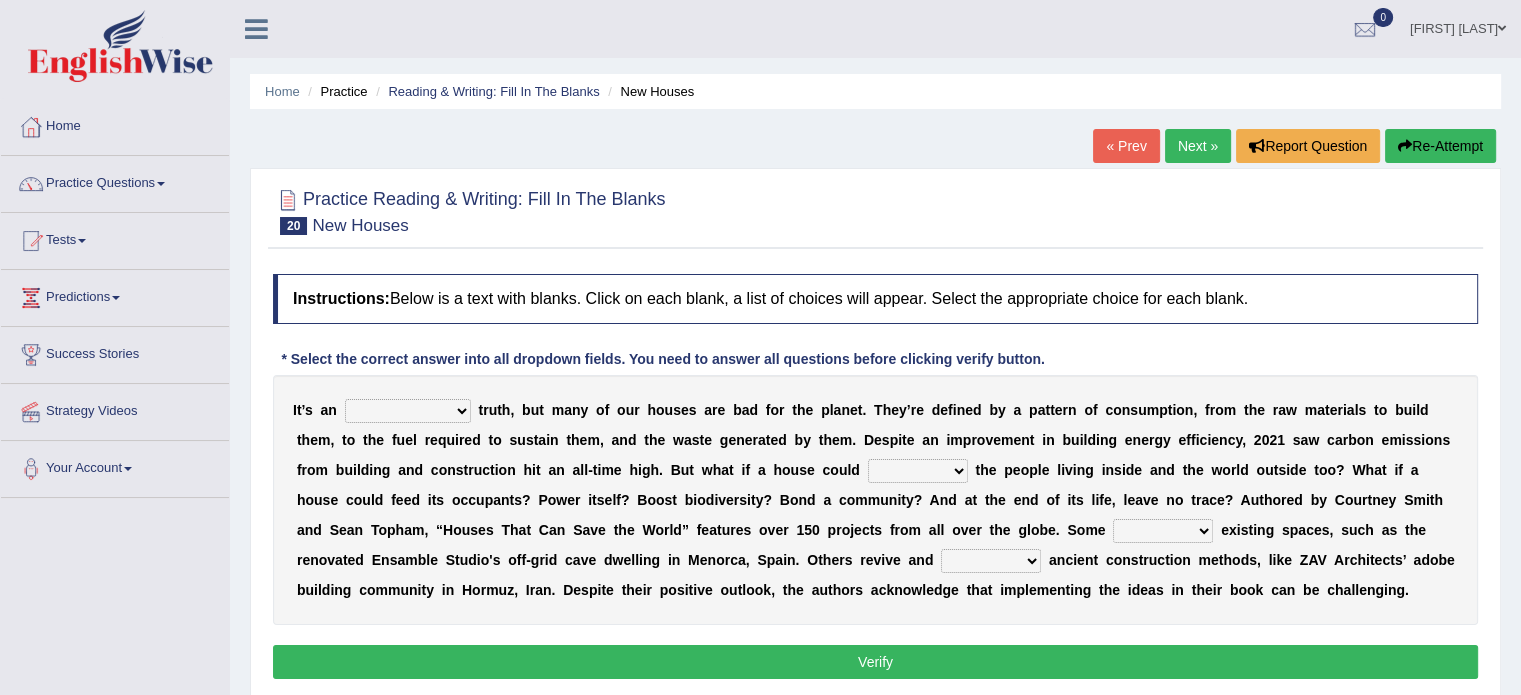 click on "unrivaled unstable uncomfortable uncapped" at bounding box center (408, 411) 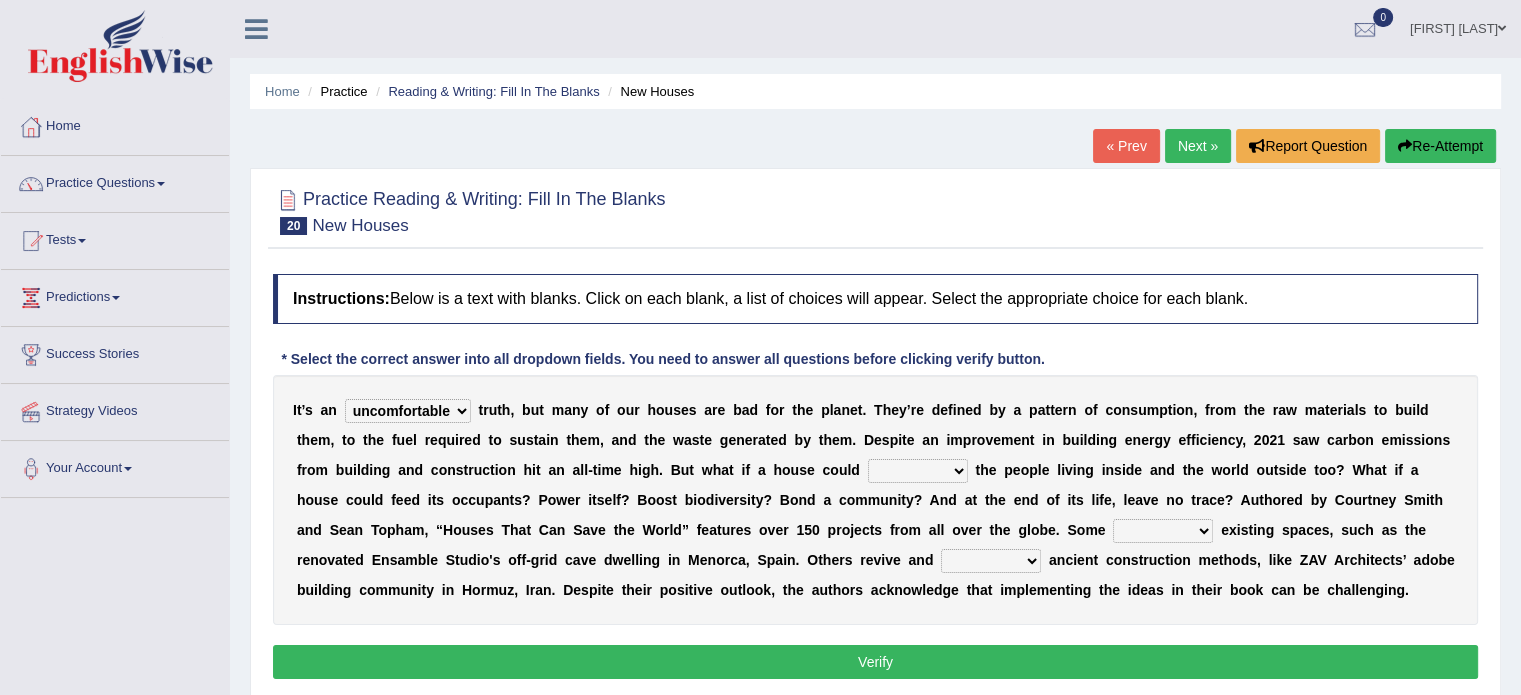 click on "survive mimic dominate nurture" at bounding box center (918, 471) 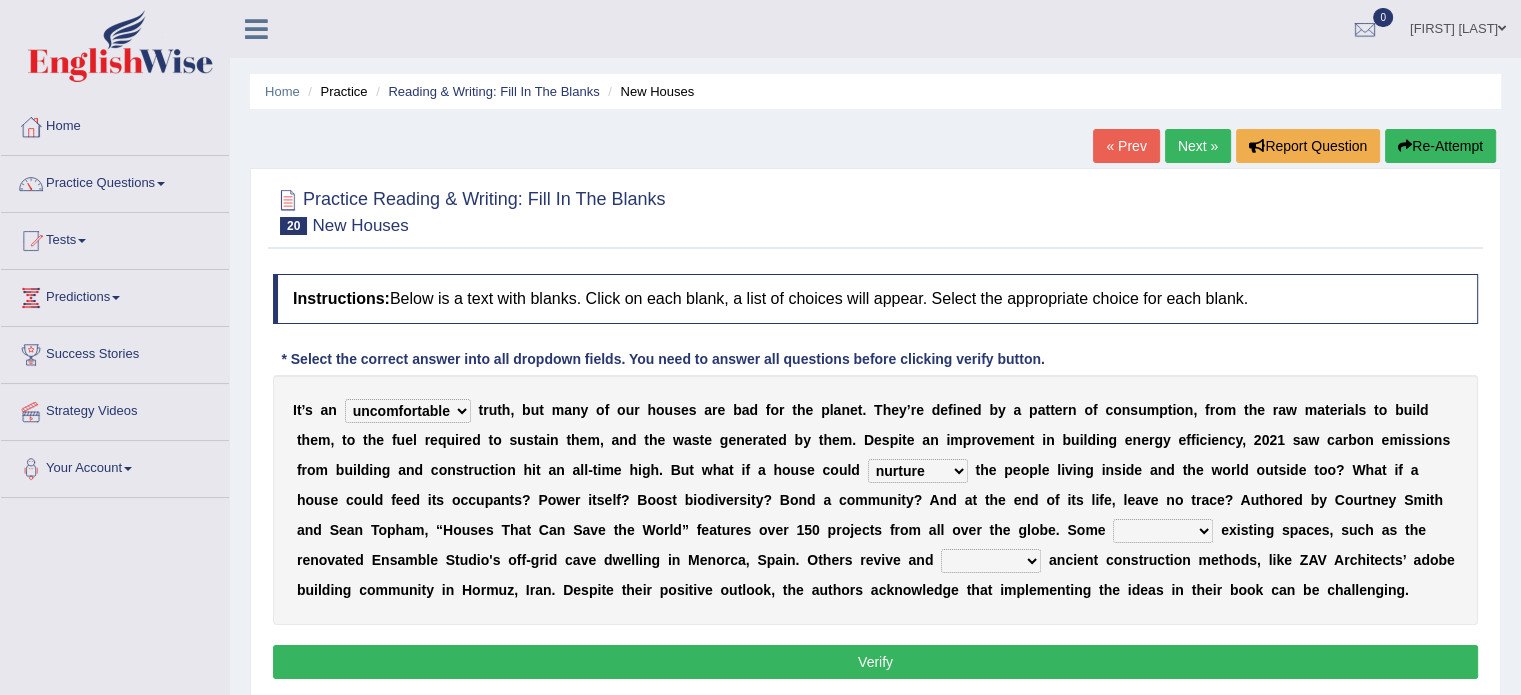 click on "survive mimic dominate nurture" at bounding box center (918, 471) 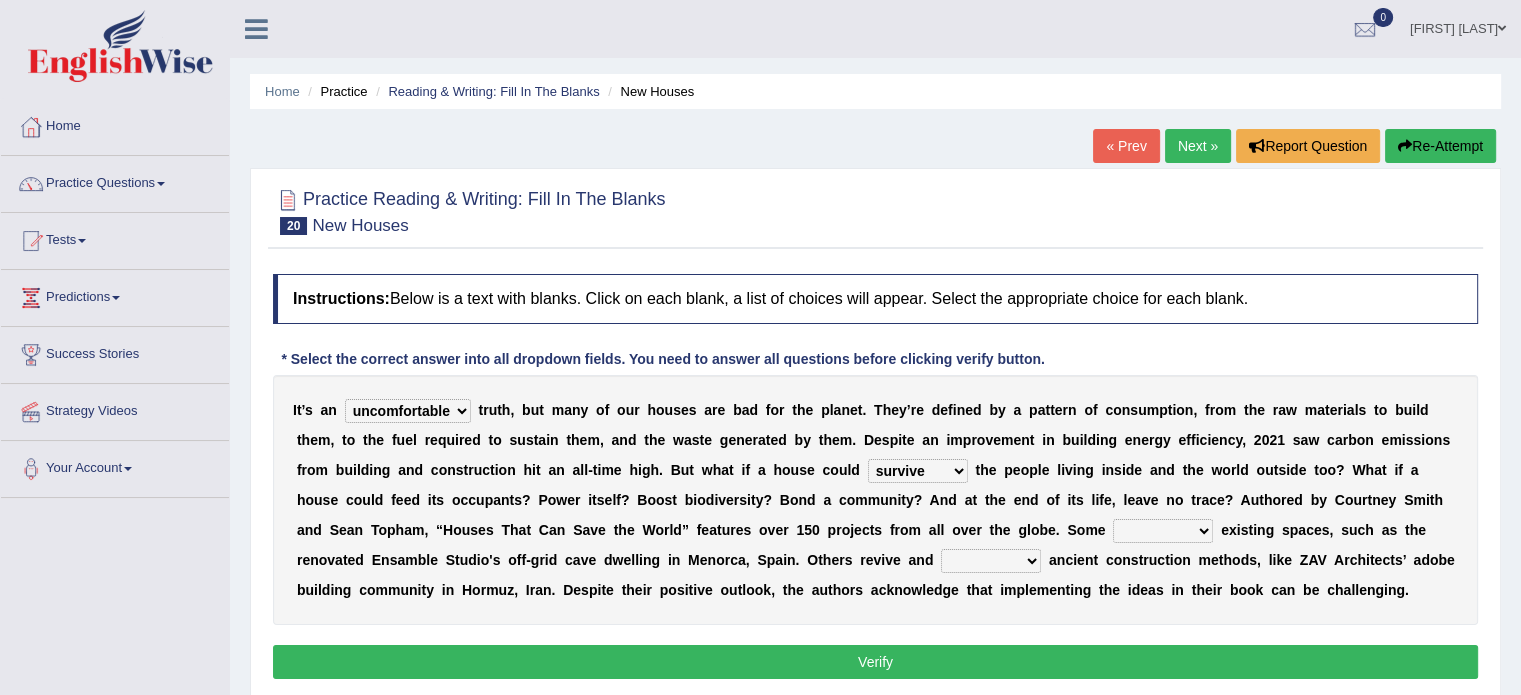 click on "delve automate repurpose reckon" at bounding box center (1163, 531) 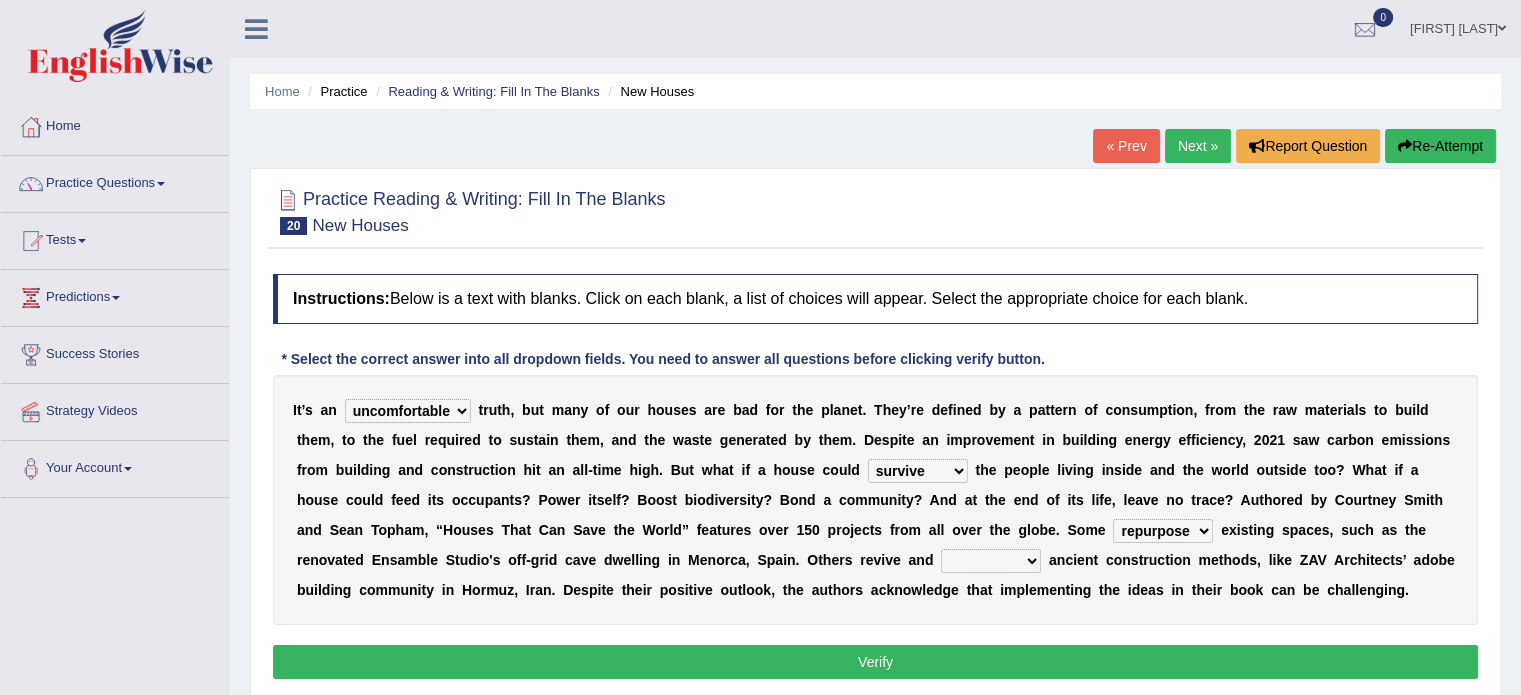 click on "delve automate repurpose reckon" at bounding box center (1163, 531) 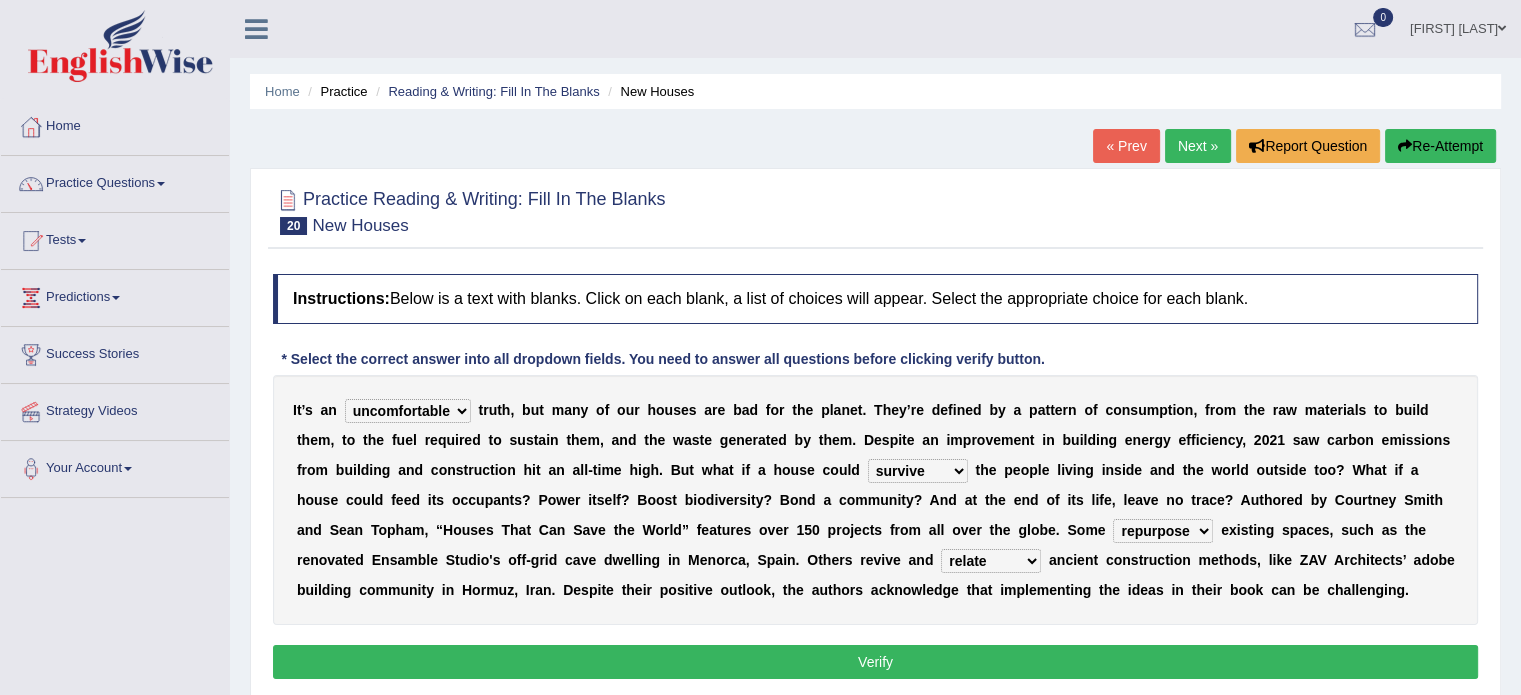 click on "produce relate update change" at bounding box center (991, 561) 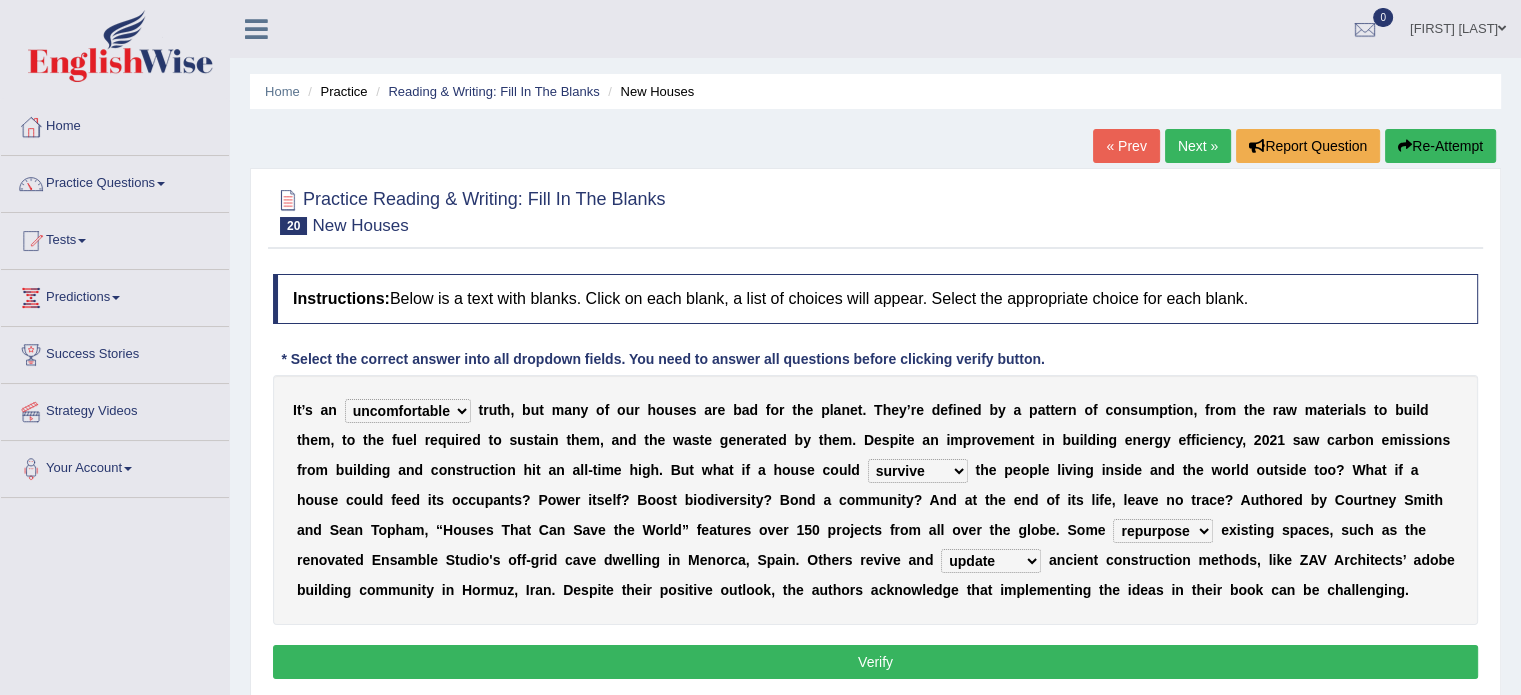 click on "Verify" at bounding box center (875, 662) 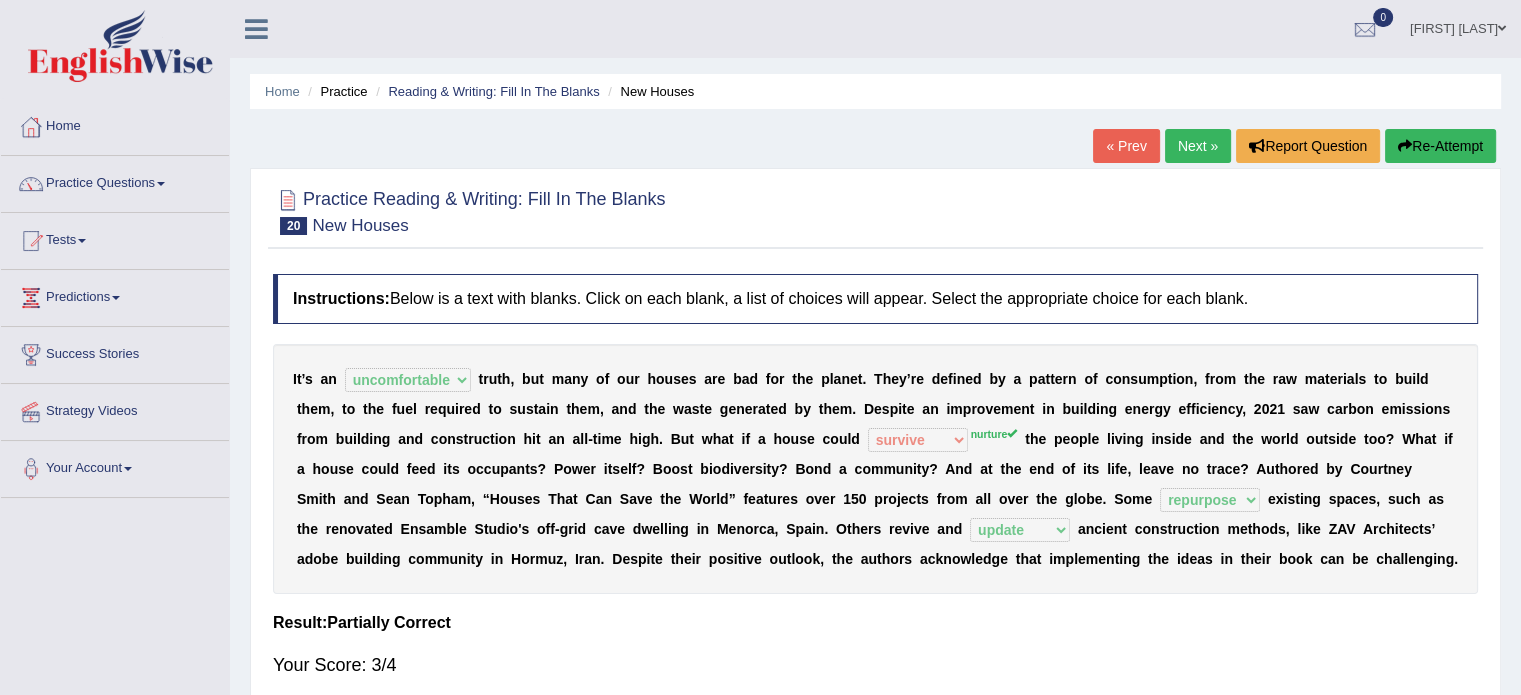 click on "Next »" at bounding box center (1198, 146) 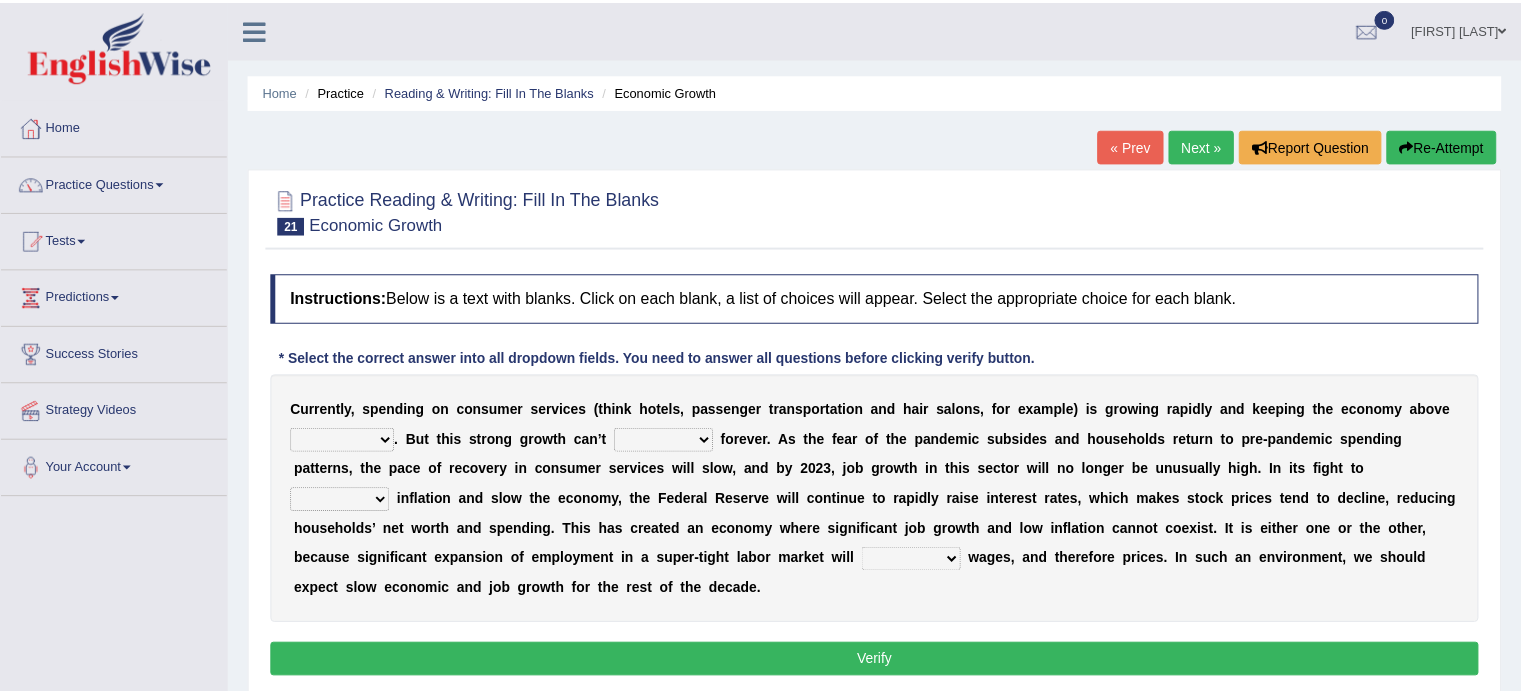 scroll, scrollTop: 0, scrollLeft: 0, axis: both 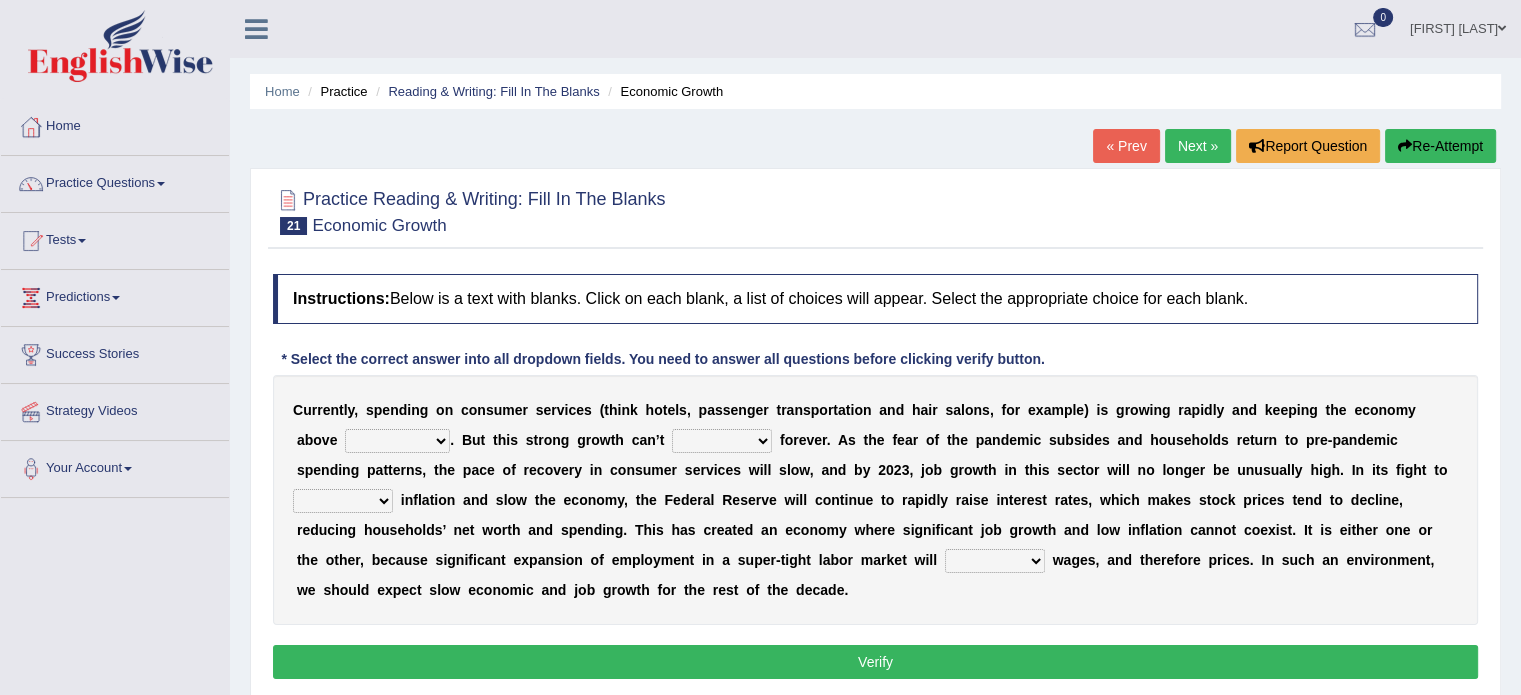 click on "o" at bounding box center [658, 410] 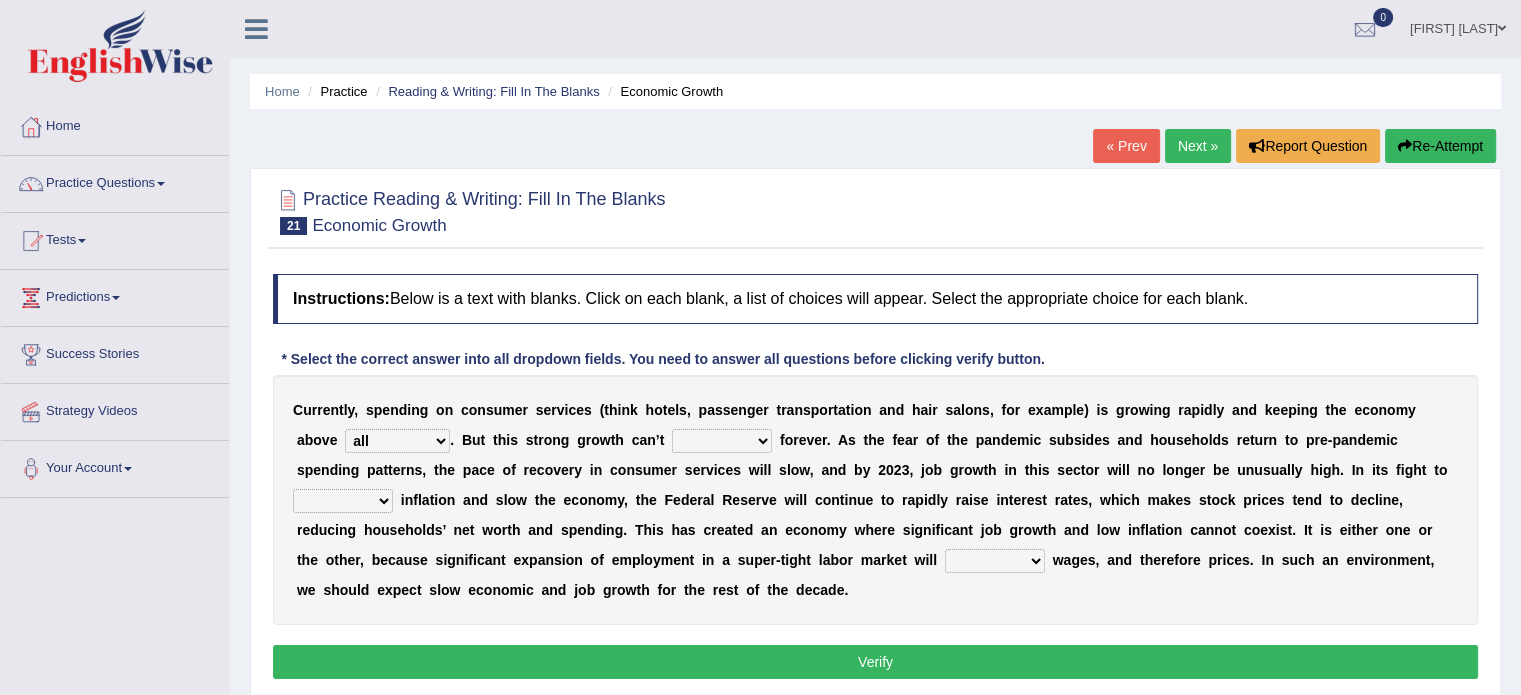 click on "board water all themselves" at bounding box center (397, 441) 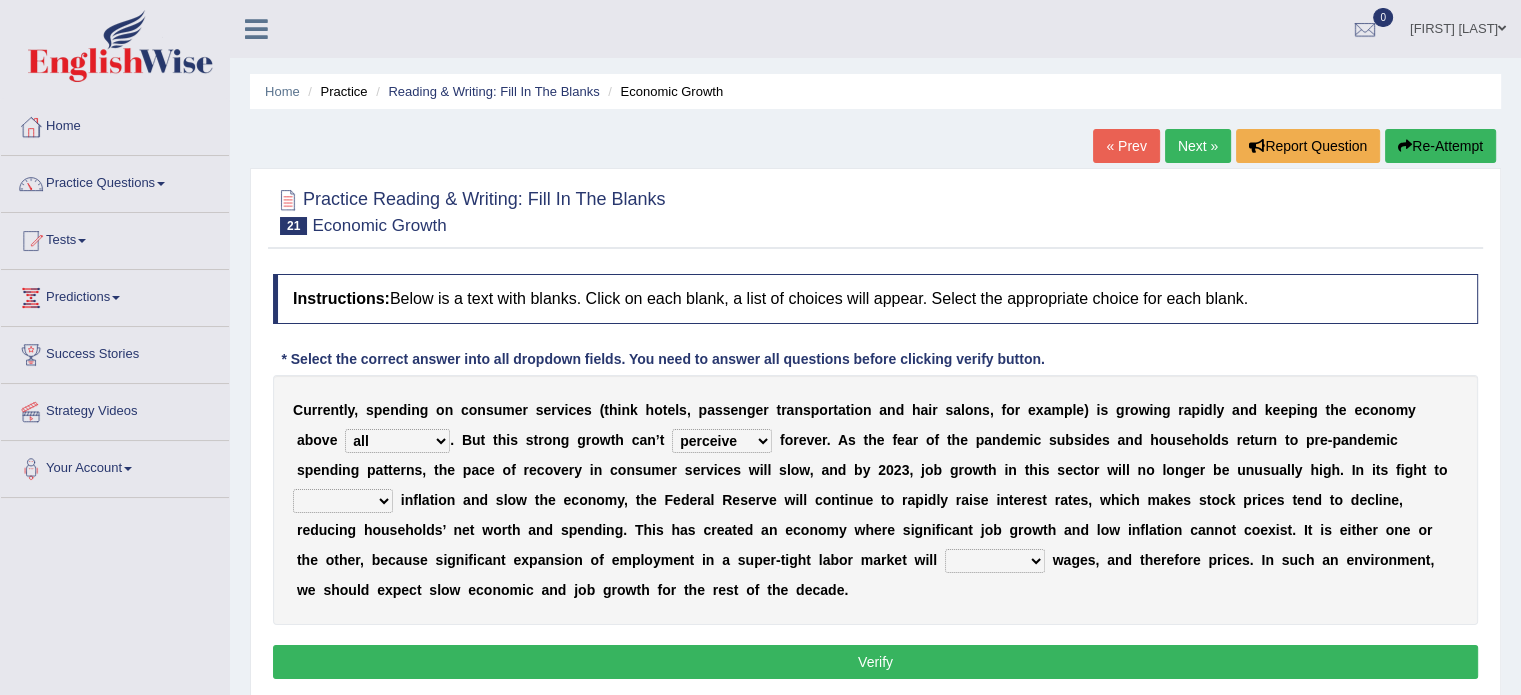 click on "inflow disarm tame distaste" at bounding box center (343, 501) 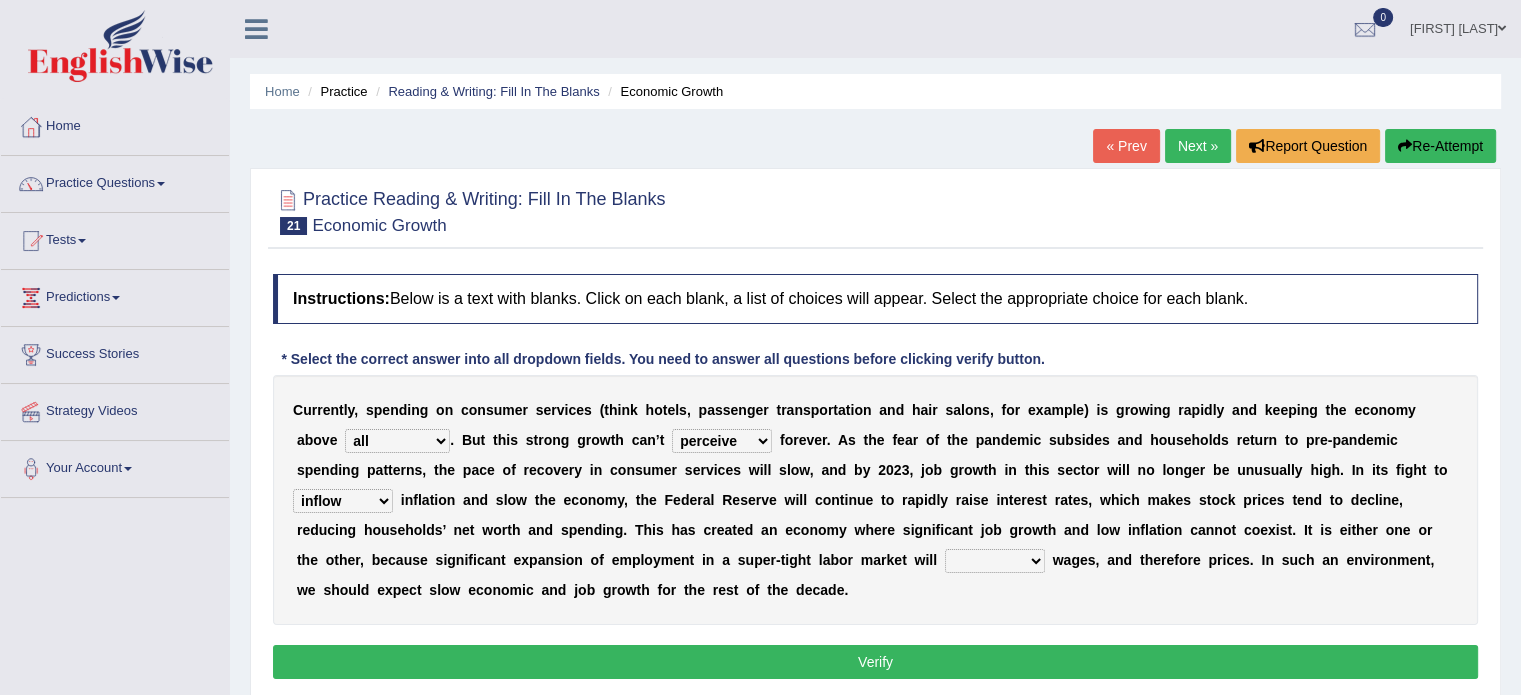 click on "inflow disarm tame distaste" at bounding box center (343, 501) 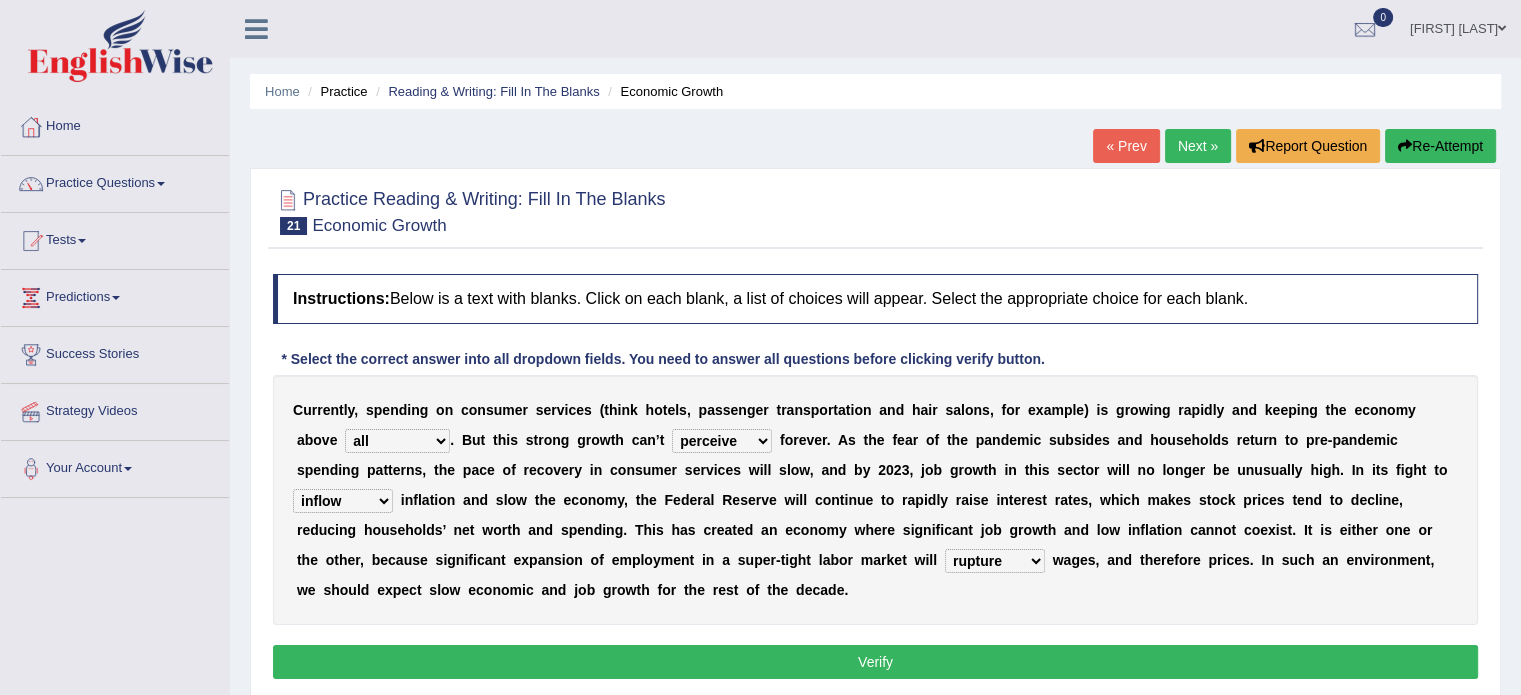 click on "Verify" at bounding box center [875, 662] 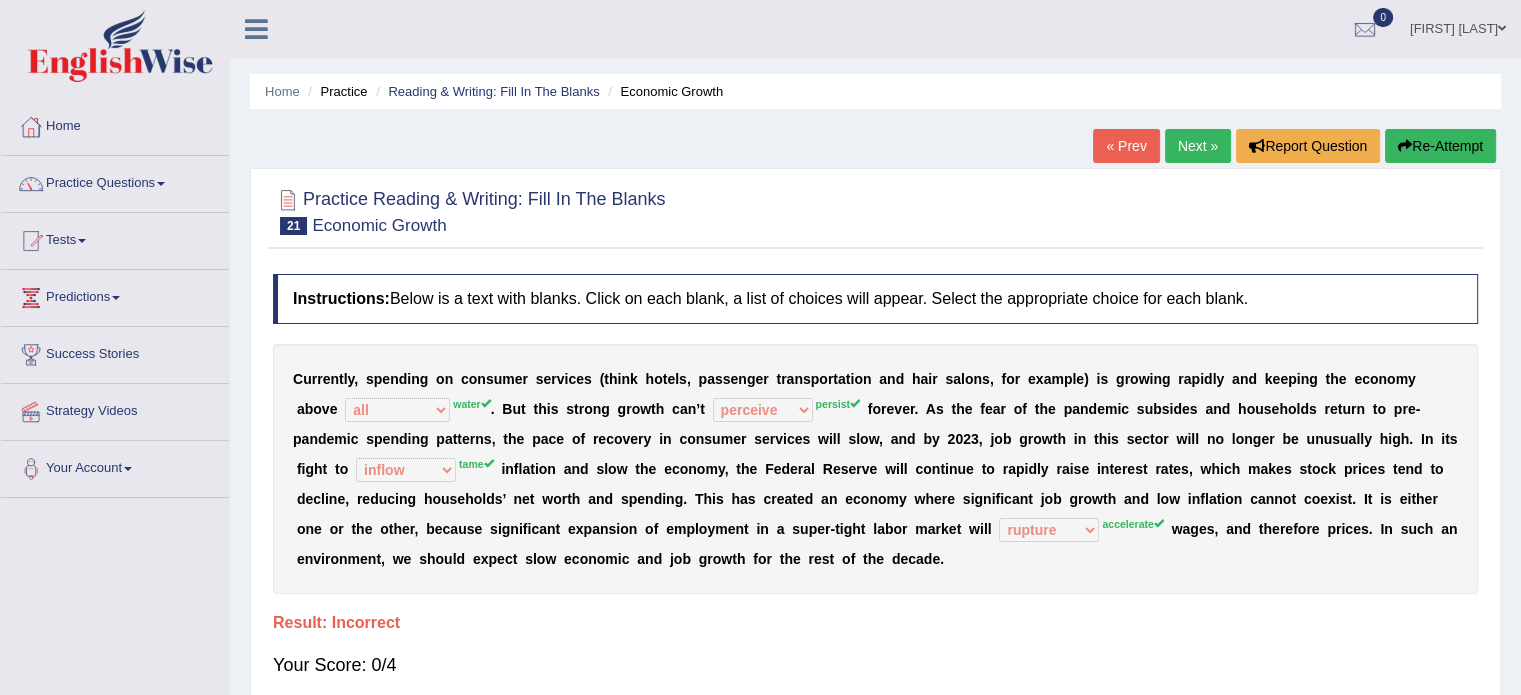 click on "« Prev" at bounding box center [1126, 146] 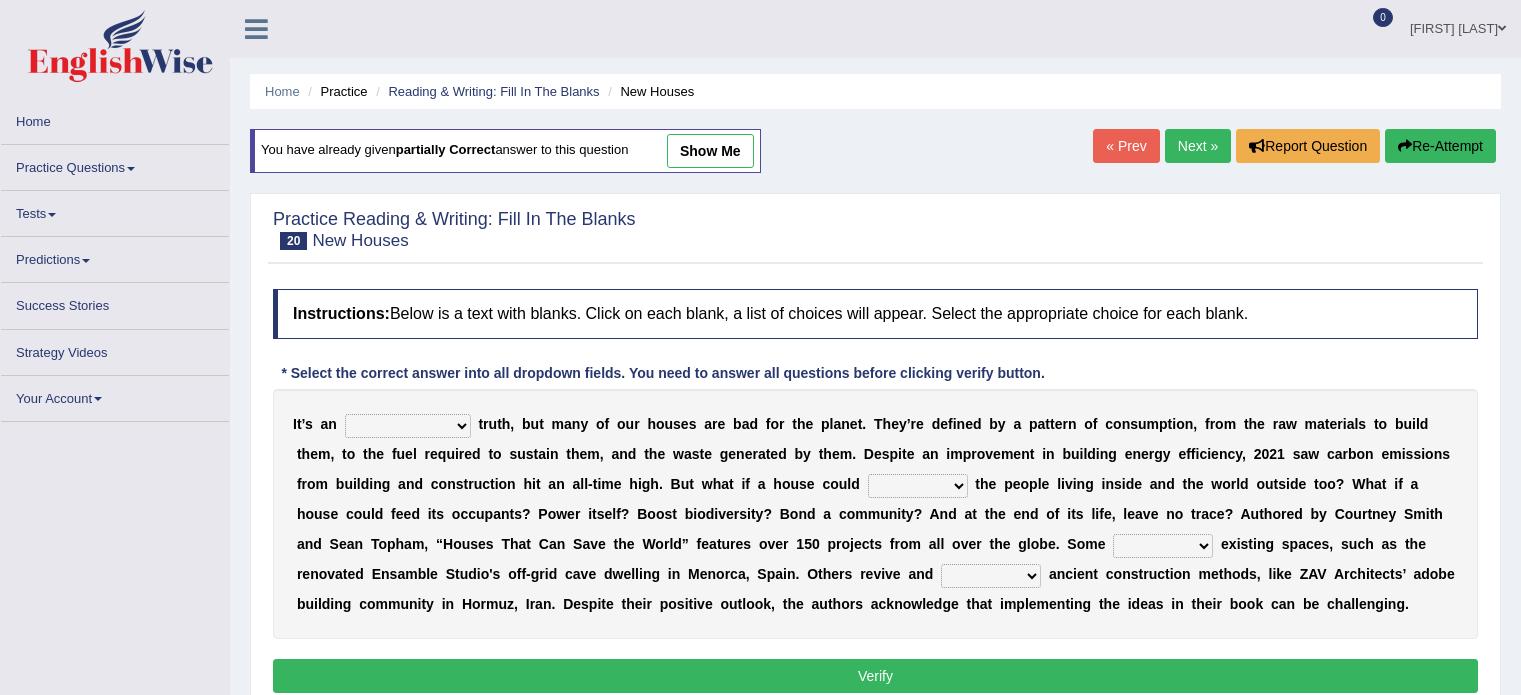 scroll, scrollTop: 0, scrollLeft: 0, axis: both 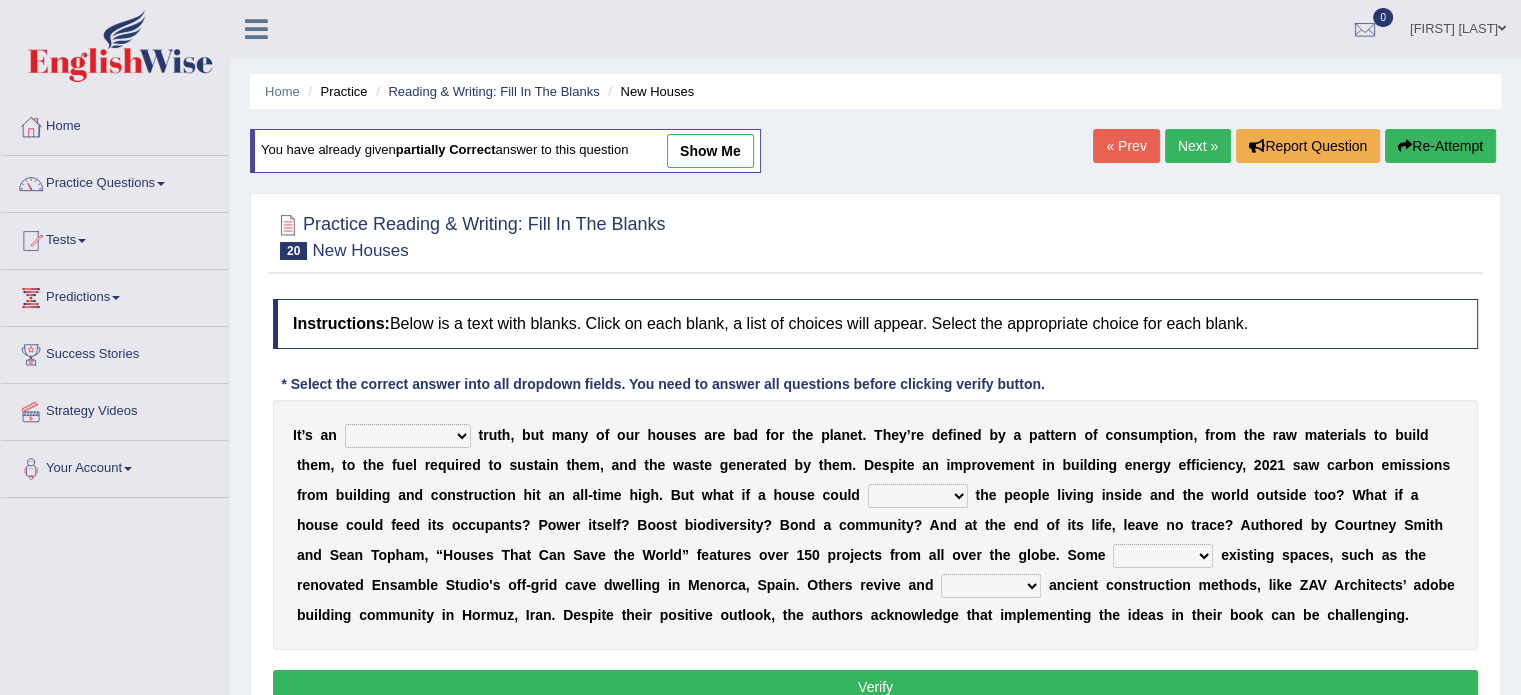 click on "Next »" at bounding box center (1198, 146) 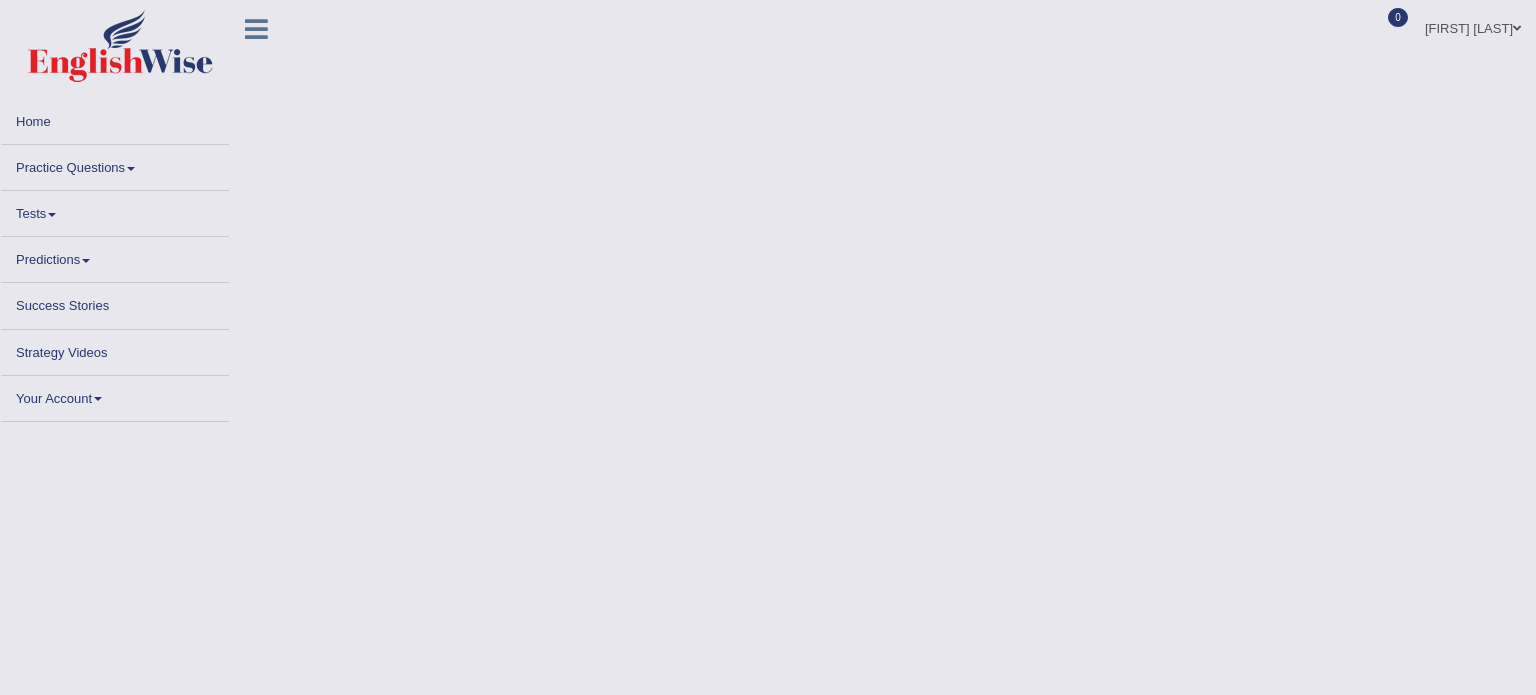 scroll, scrollTop: 0, scrollLeft: 0, axis: both 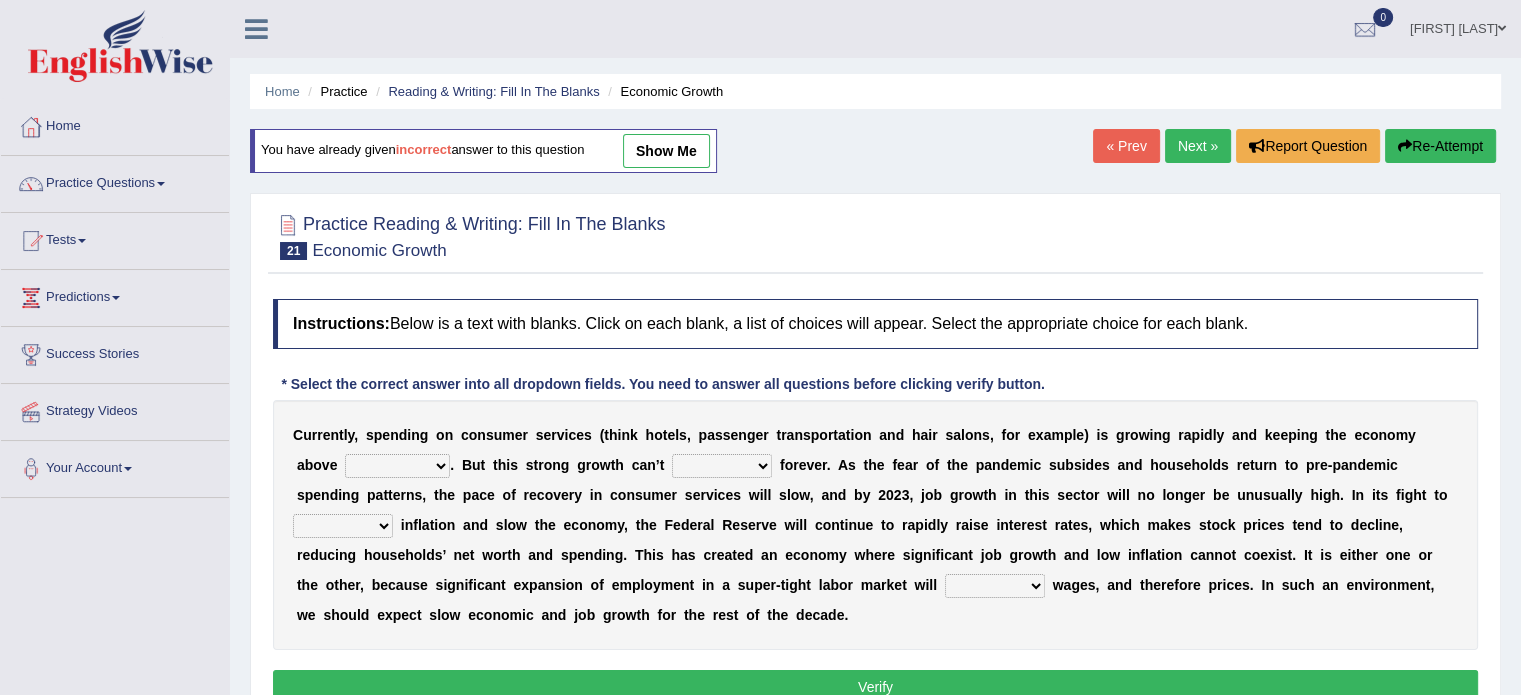 click on "C u r r e n t l y ,    s p e n d i n g    o n    c o n s u m e r    s e r v i c e s    ( t h i n k    h o t e l s ,    p a s s e n g e r    t r a n s p o r t a t i o n    a n d    h a i r    s a l o n s ,    f o r    e x a m p l e )    i s    g r o w i n g    r a p i d l y    a n d    k e e p i n g    t h e    e c o n o m y    a b o v e    board water all themselves .    B u t    t h i s    s t r o n g    g r o w t h    c a n ’ t    perceive persist stride underlie    f o r e v e r .    A s    t h e    f e a r    o f    t h e    p a n d e m i c    s u b s i d e s    a n d    h o u s e h o l d s    r e t u r n    t o    p r e - p a n d e m i c    s p e n d i n g    p a t t e r n s ,    t h e    p a c e    o f    r e c o v e r y    i n    c o n s u m e r    s e r v i c e s    w i l l    s l o w ,    a n d    b y    2 0 2 3 ,    j o b    g r o w t h    i n    t h i s    s e c t o r    w i l l    n o    l o n g e r    b e    u n u s u a l l y" at bounding box center (875, 525) 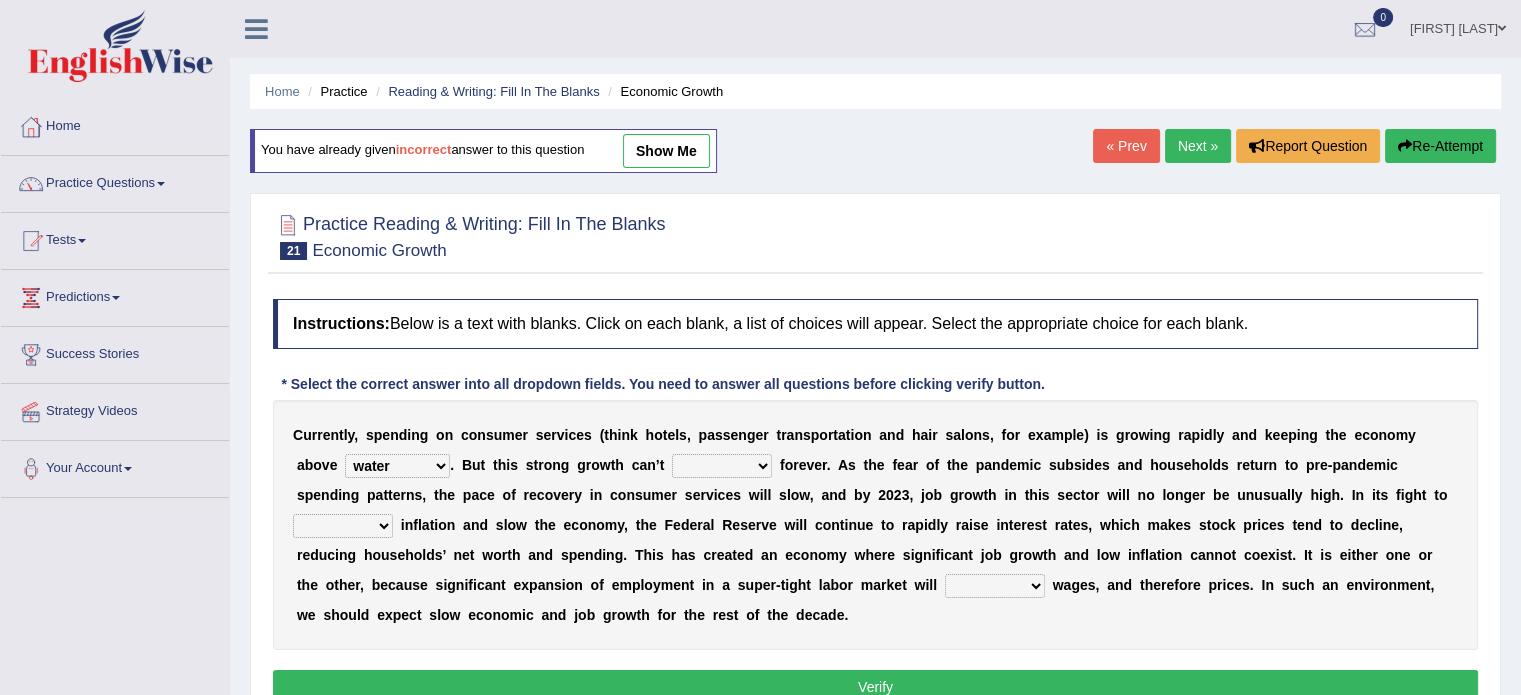 click on "perceive persist stride underlie" at bounding box center [722, 466] 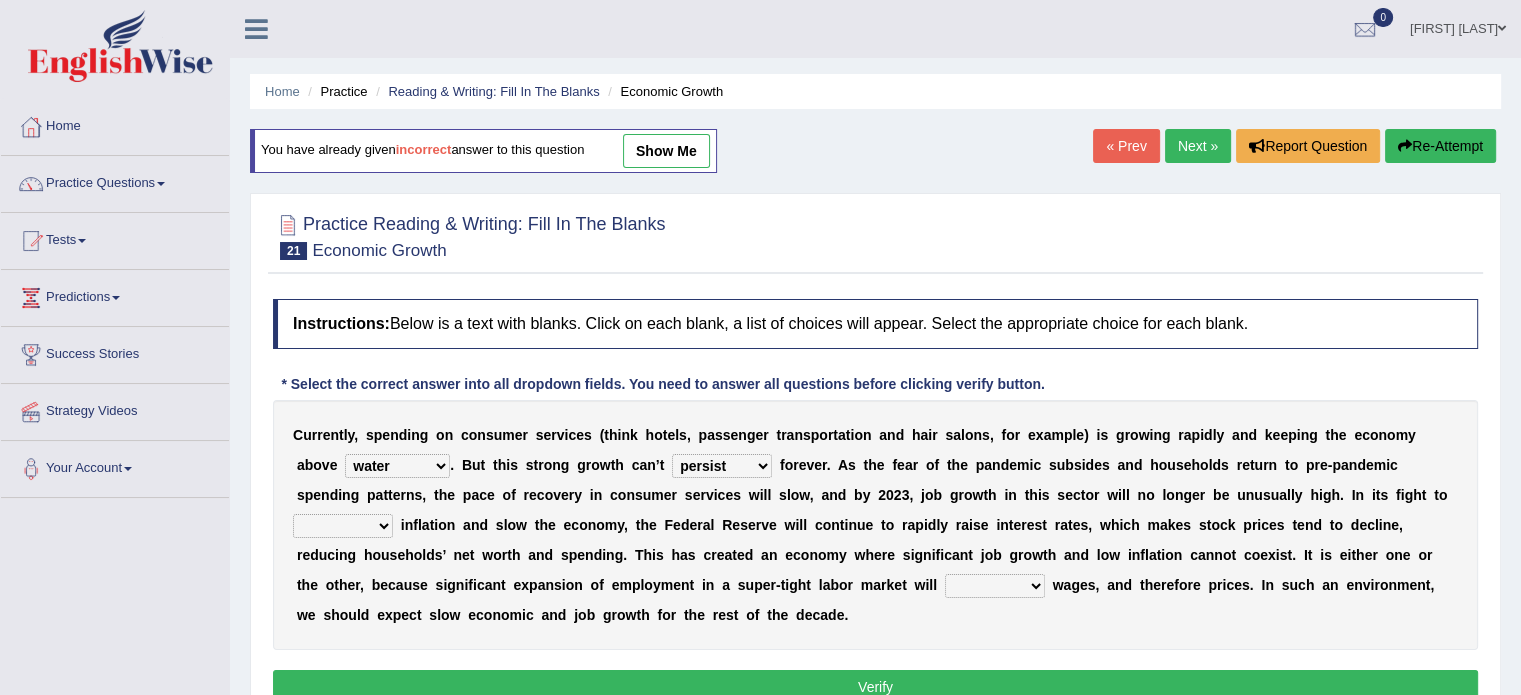 click on "perceive persist stride underlie" at bounding box center [722, 466] 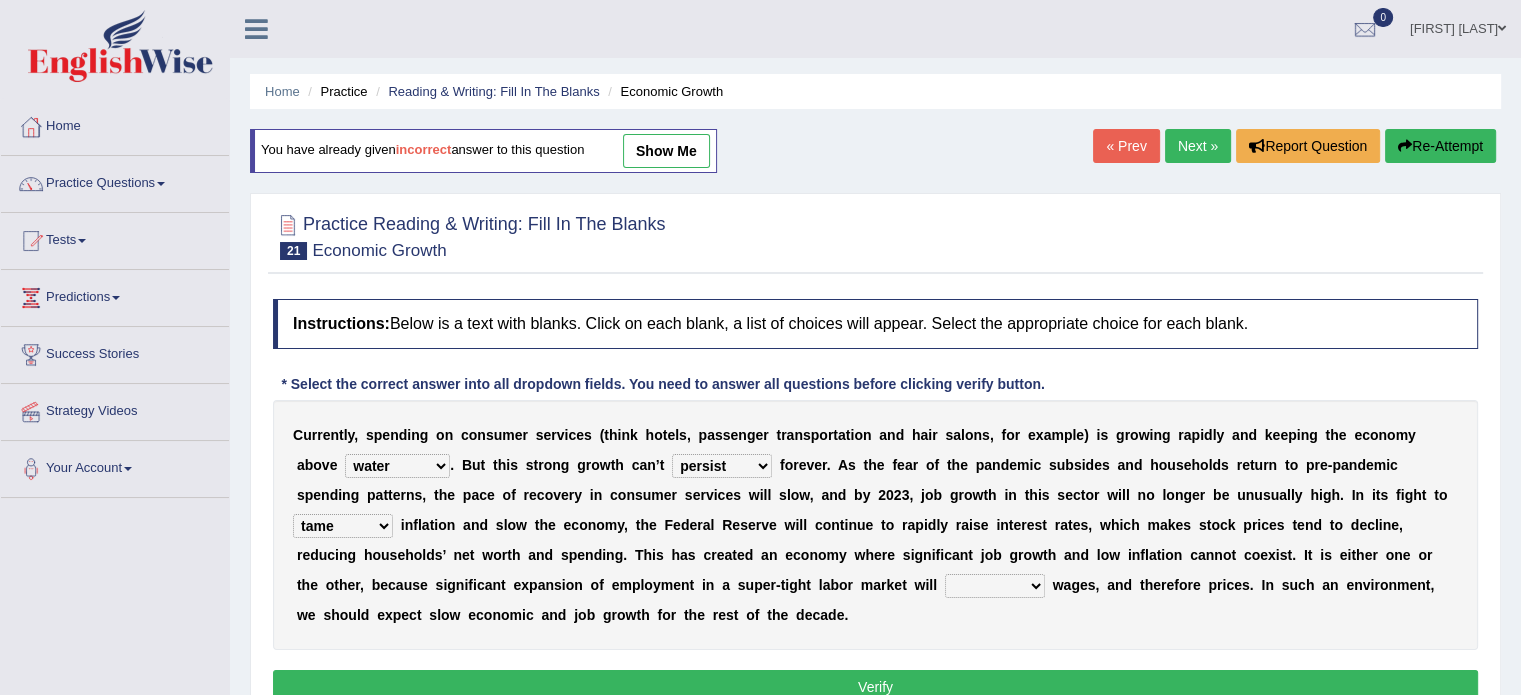 click on "inflow disarm tame distaste" at bounding box center (343, 526) 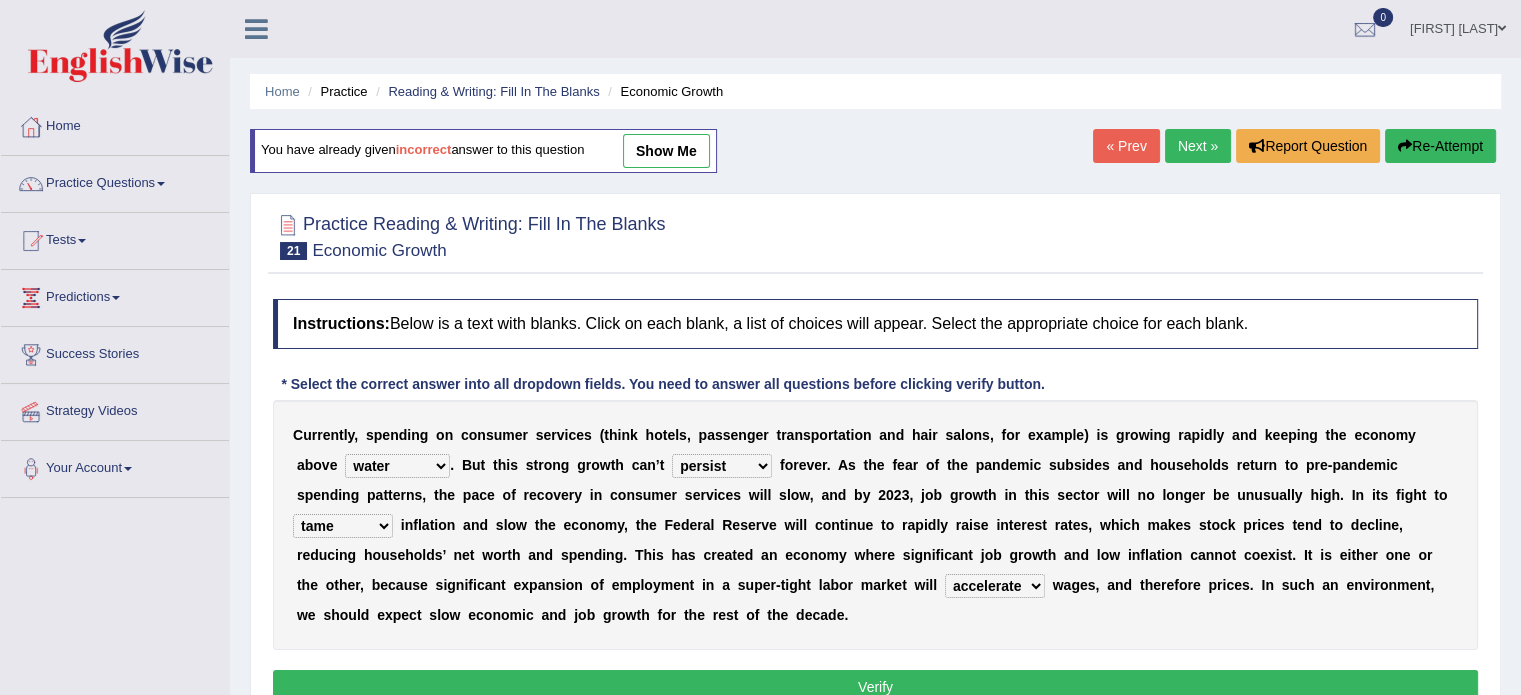 click on "Verify" at bounding box center (875, 687) 